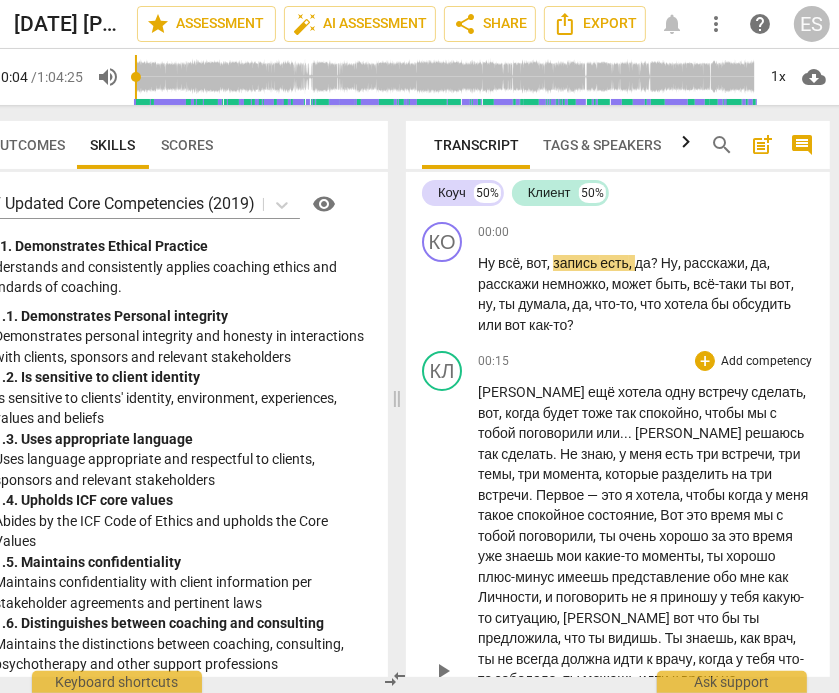 scroll, scrollTop: 0, scrollLeft: 60, axis: horizontal 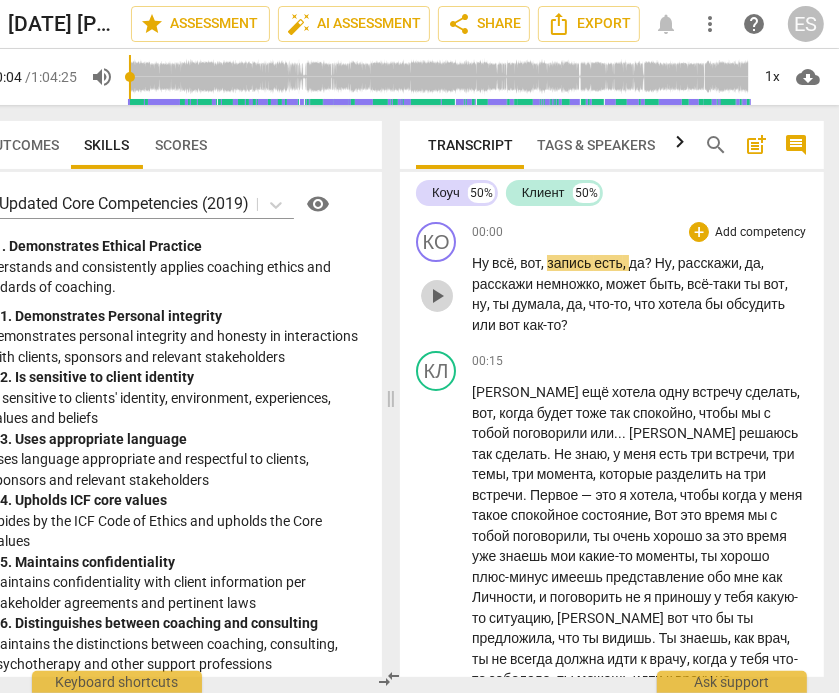 click on "play_arrow" at bounding box center [437, 296] 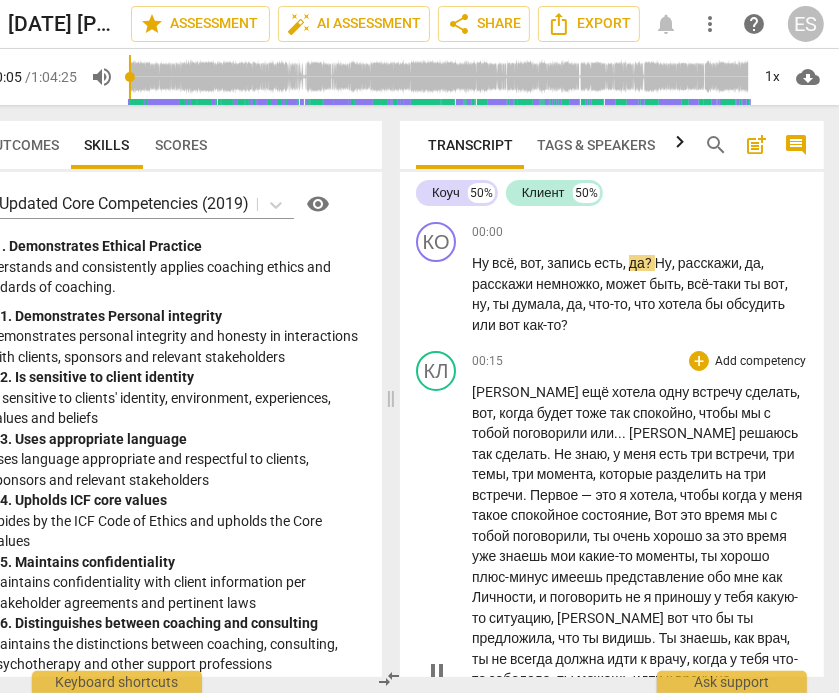 click on "тоже" at bounding box center (593, 413) 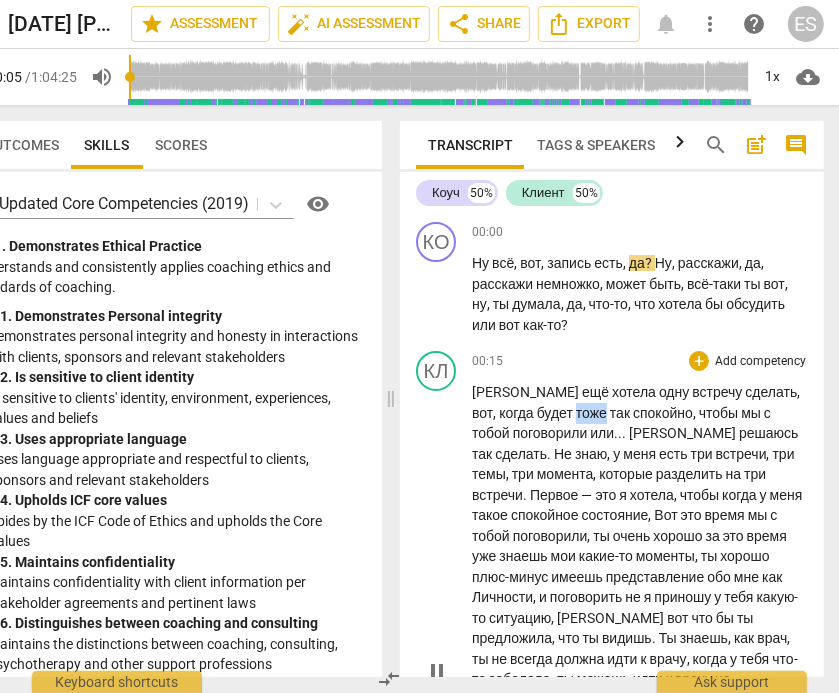 click on "тоже" at bounding box center (593, 413) 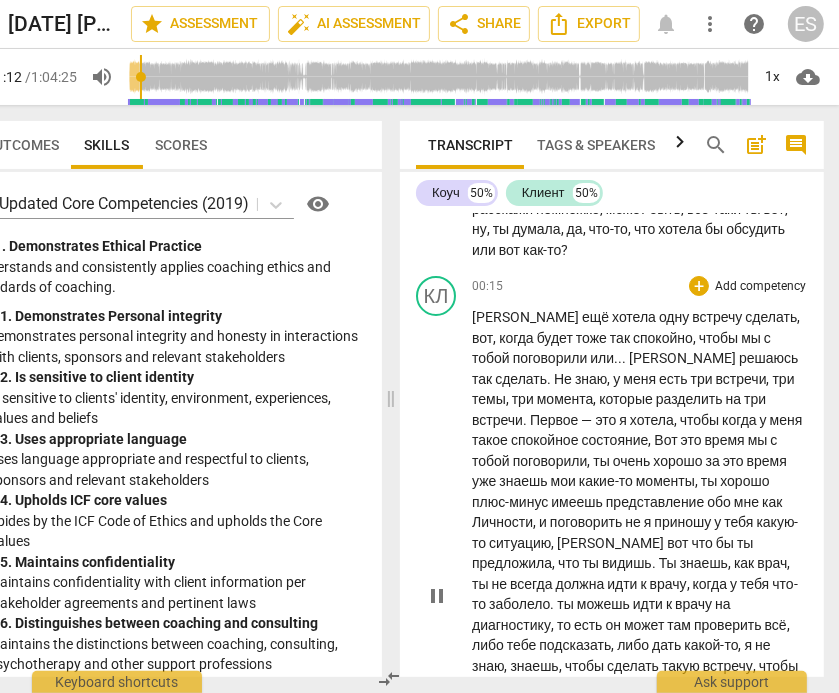 scroll, scrollTop: 559, scrollLeft: 0, axis: vertical 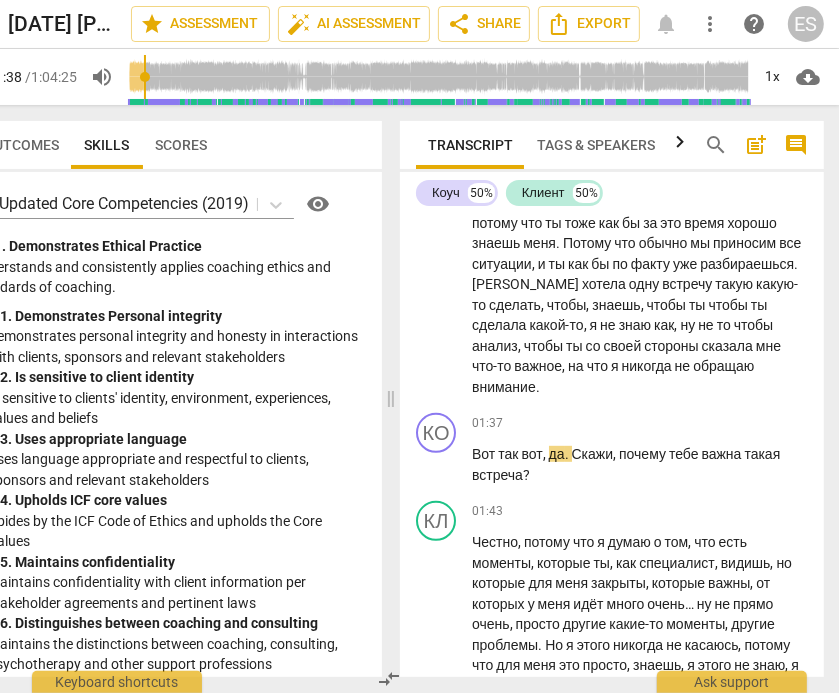 click on "play_arrow pause" at bounding box center [446, 111] 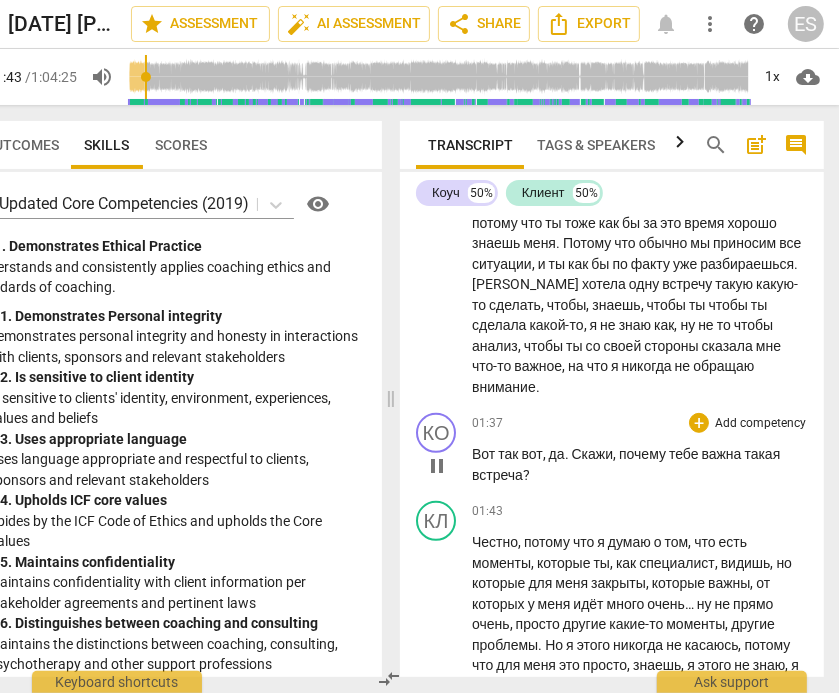 click on "pause" at bounding box center (437, 466) 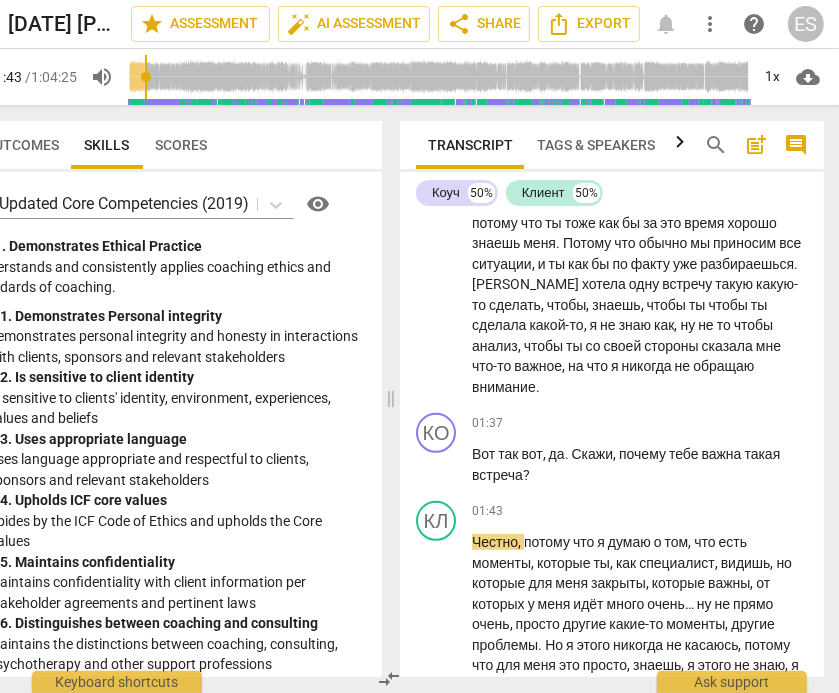 click on "внимание" at bounding box center (504, 387) 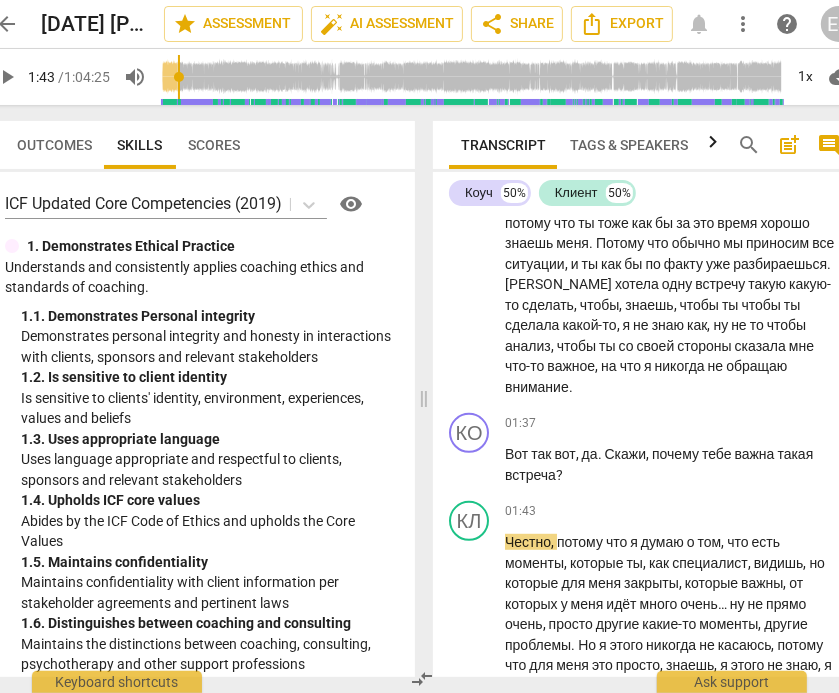 scroll, scrollTop: 0, scrollLeft: 26, axis: horizontal 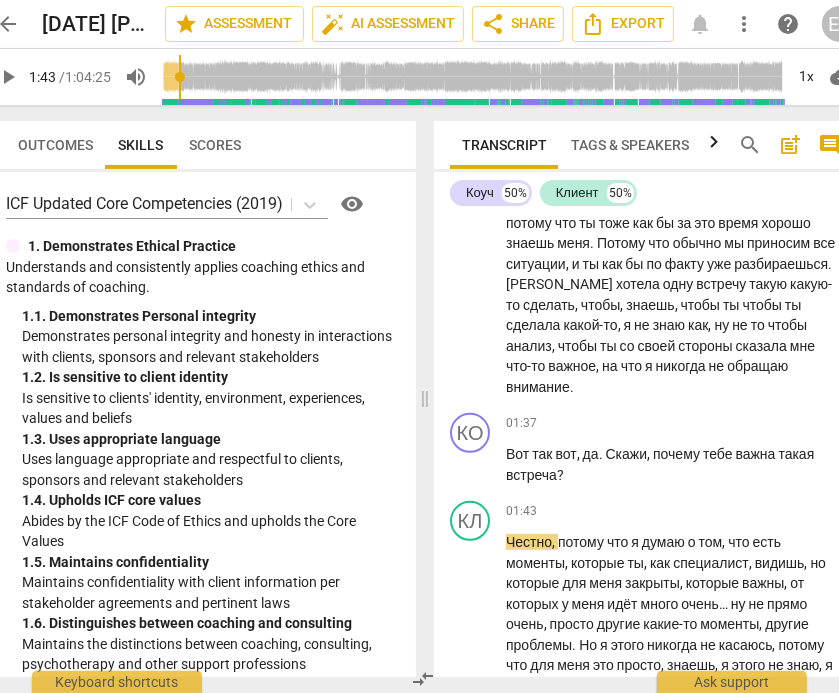 click on "play_arrow" at bounding box center (8, 77) 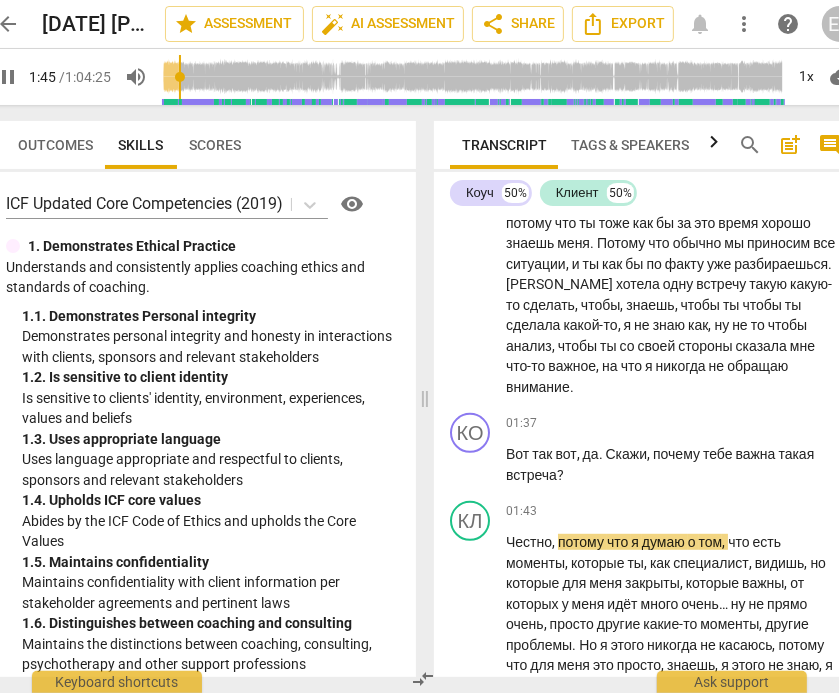click on "pause" at bounding box center (8, 77) 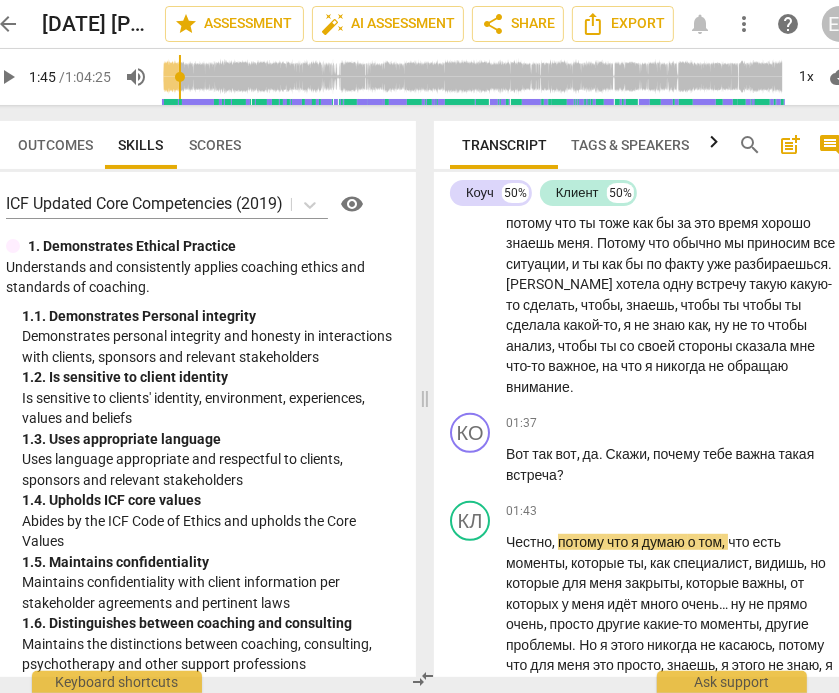 click on "мне" at bounding box center [802, 346] 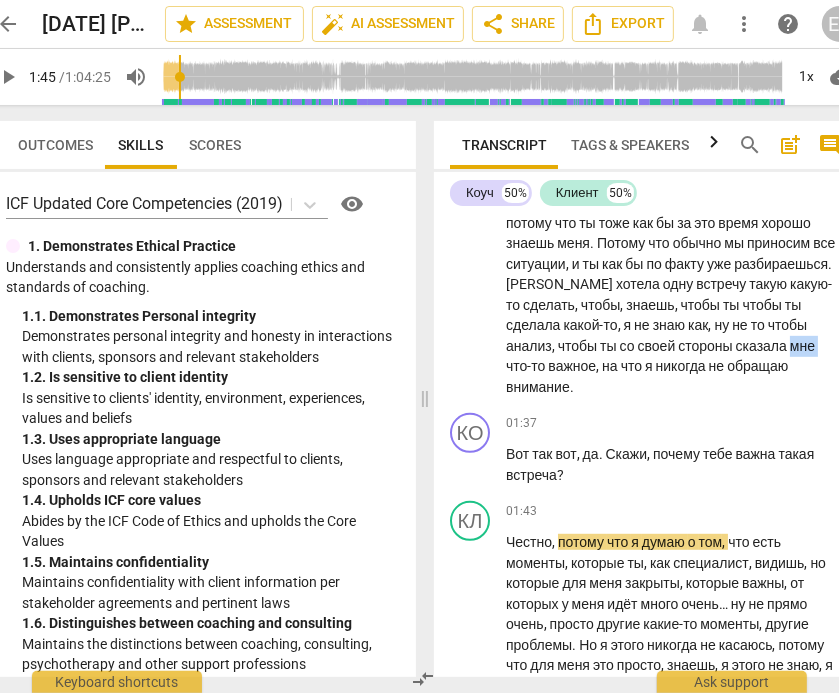 click on "мне" at bounding box center (802, 346) 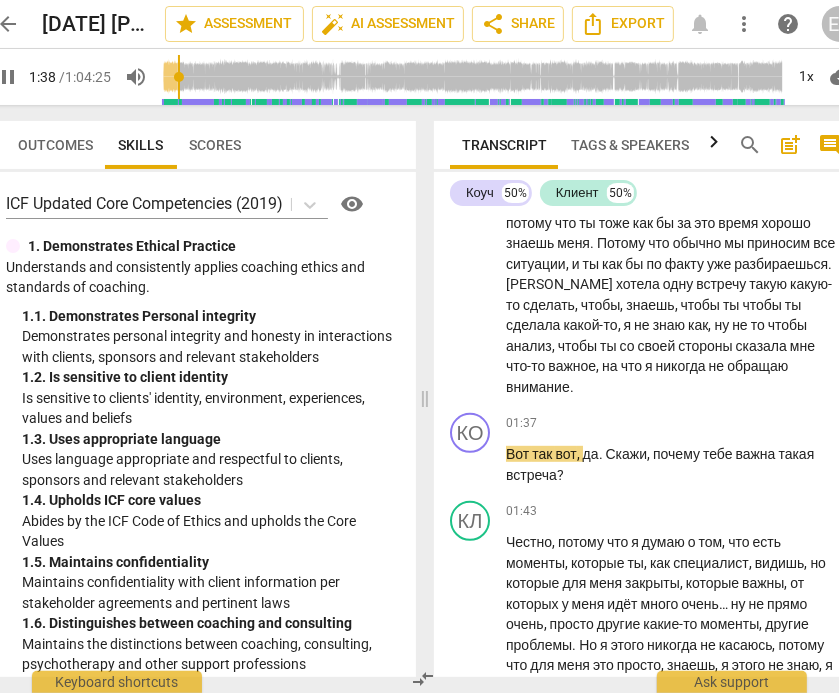 click on "pause" at bounding box center [8, 77] 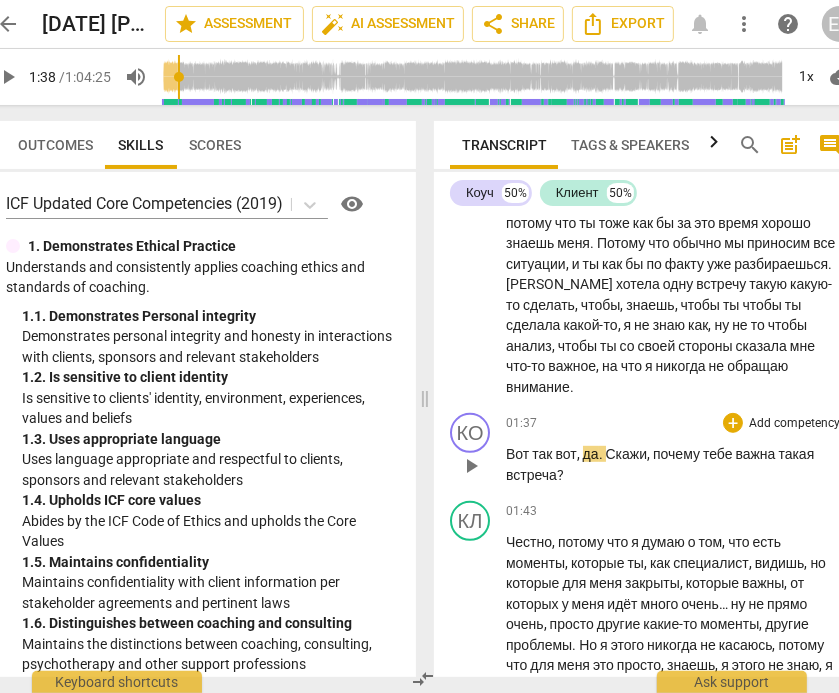 click on "Вот" at bounding box center [519, 454] 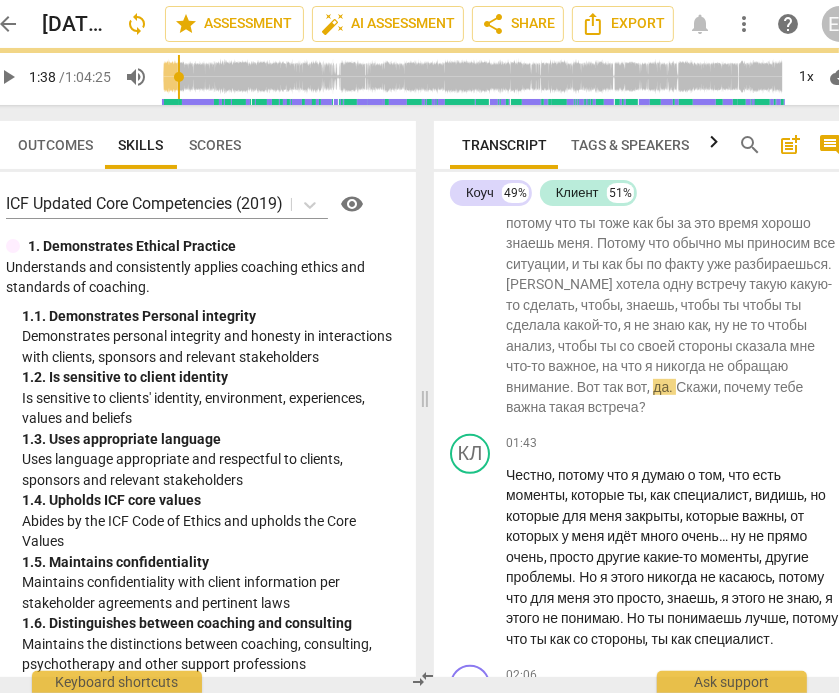 scroll, scrollTop: 491, scrollLeft: 0, axis: vertical 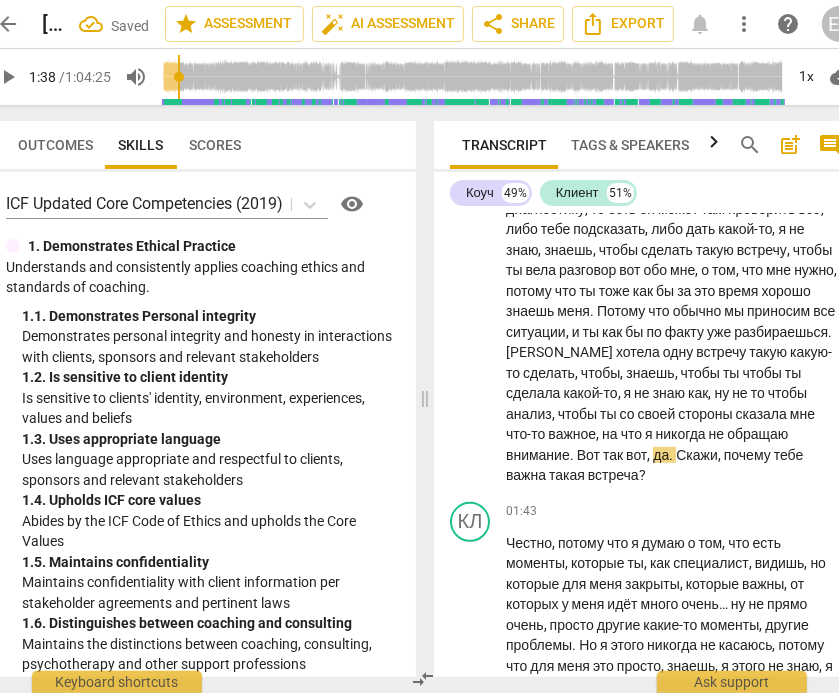 click on "Скажи" at bounding box center (697, 455) 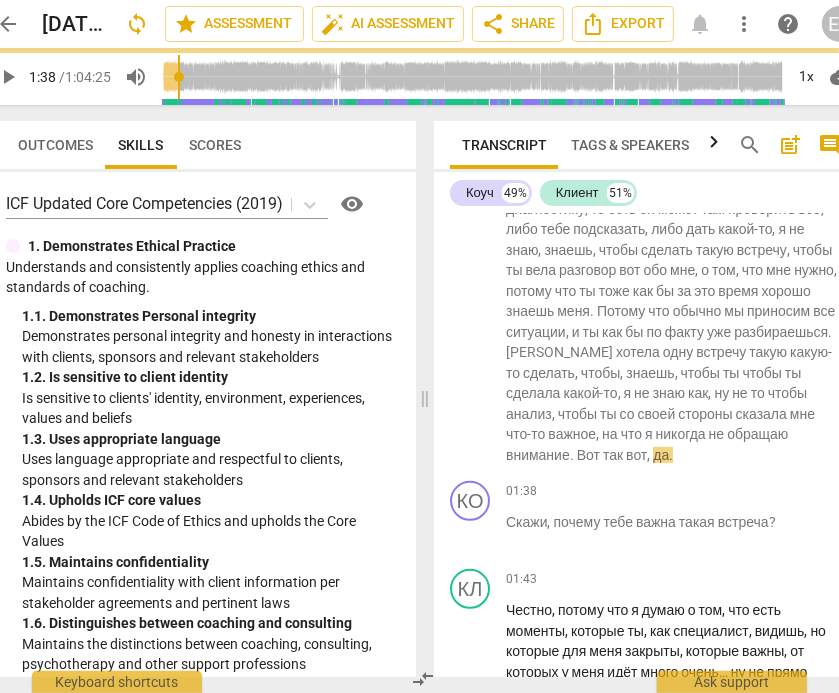 scroll, scrollTop: 558, scrollLeft: 0, axis: vertical 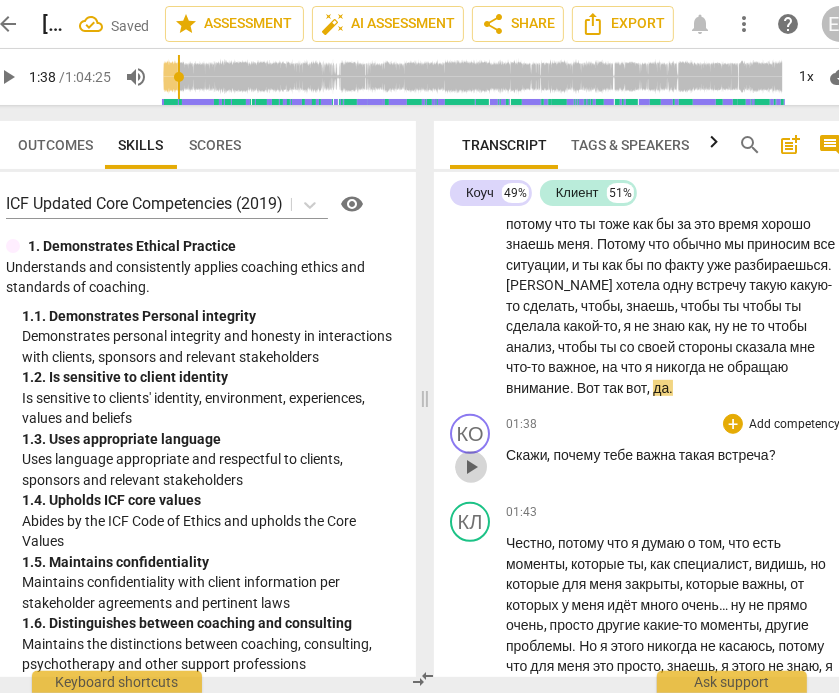 click on "play_arrow" at bounding box center [471, 467] 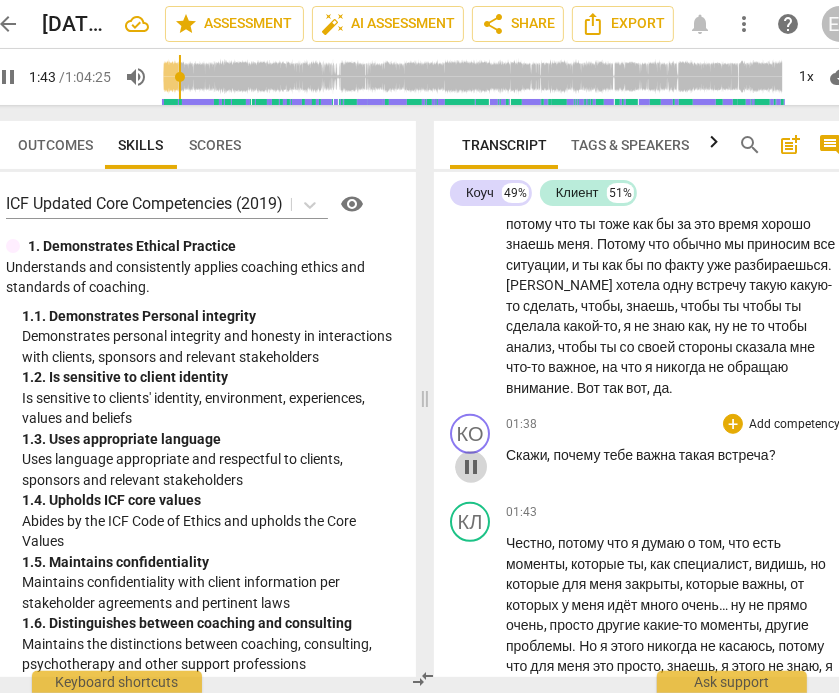 click on "pause" at bounding box center [471, 467] 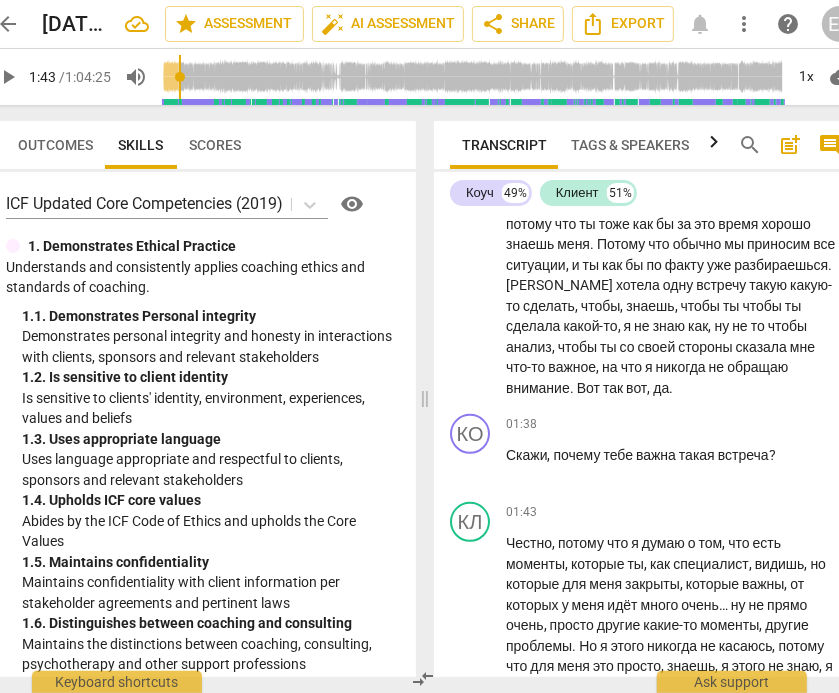 click on "play_arrow" at bounding box center [8, 77] 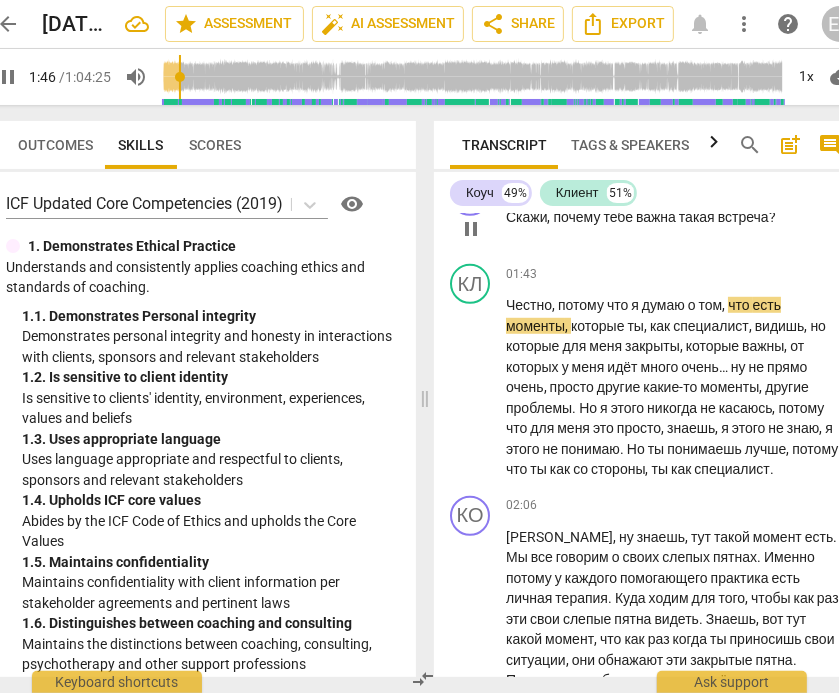 scroll, scrollTop: 828, scrollLeft: 0, axis: vertical 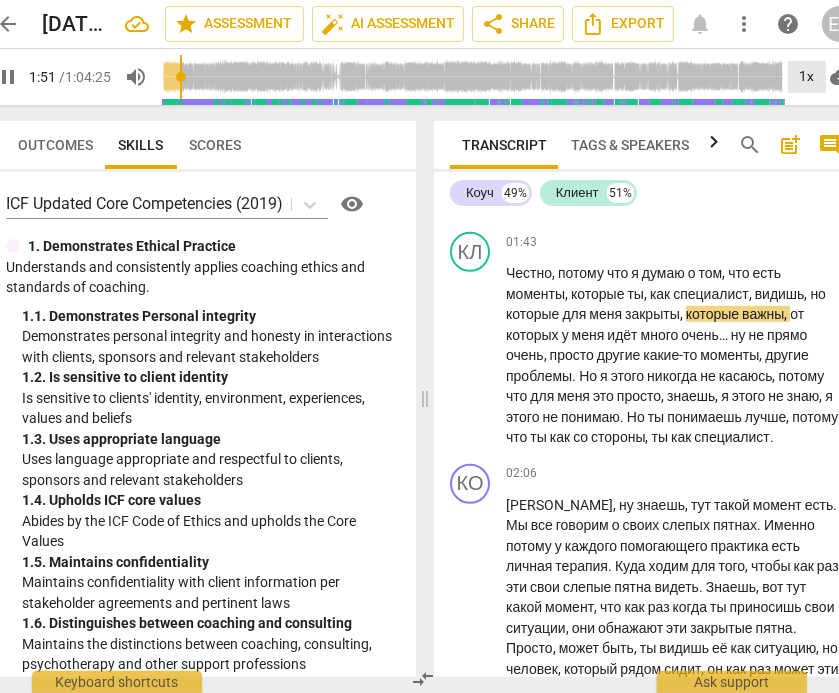 click on "1x" at bounding box center [807, 77] 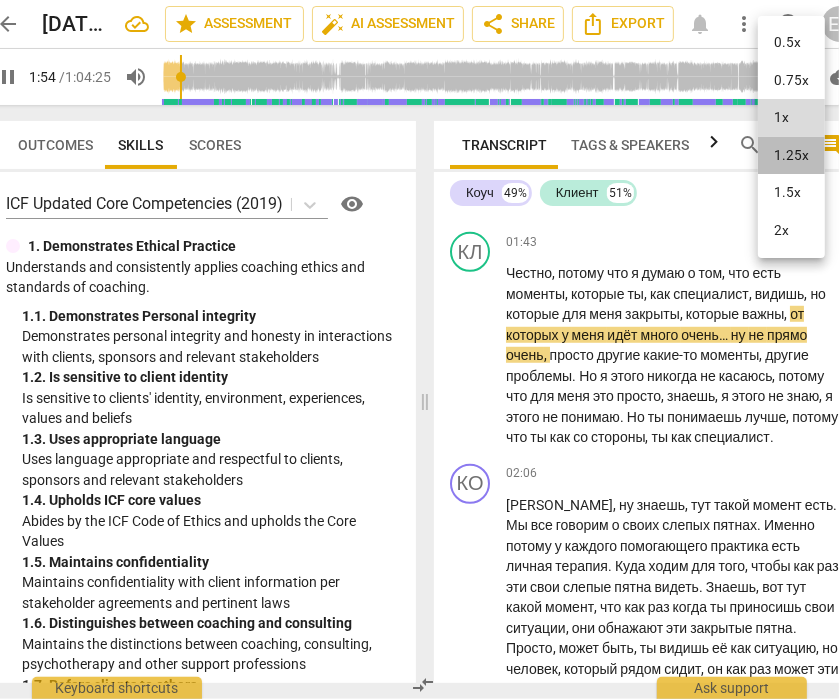 click on "1.25x" at bounding box center (791, 156) 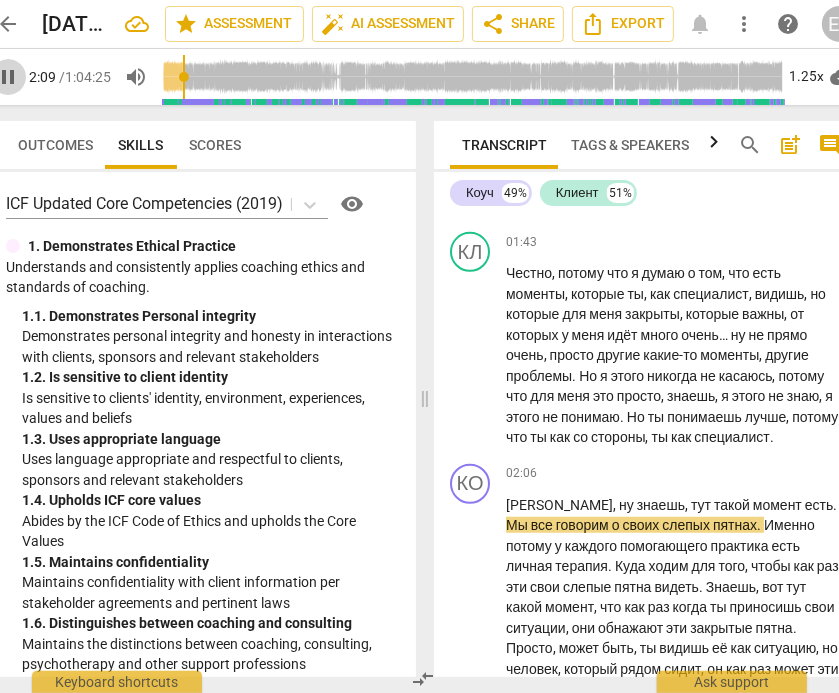 click on "pause" at bounding box center [8, 77] 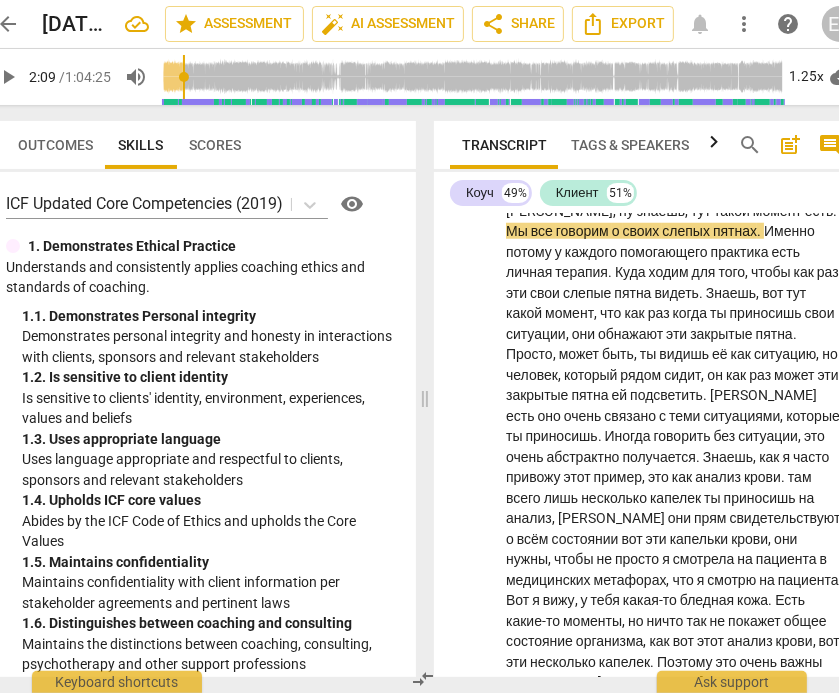 scroll, scrollTop: 1138, scrollLeft: 0, axis: vertical 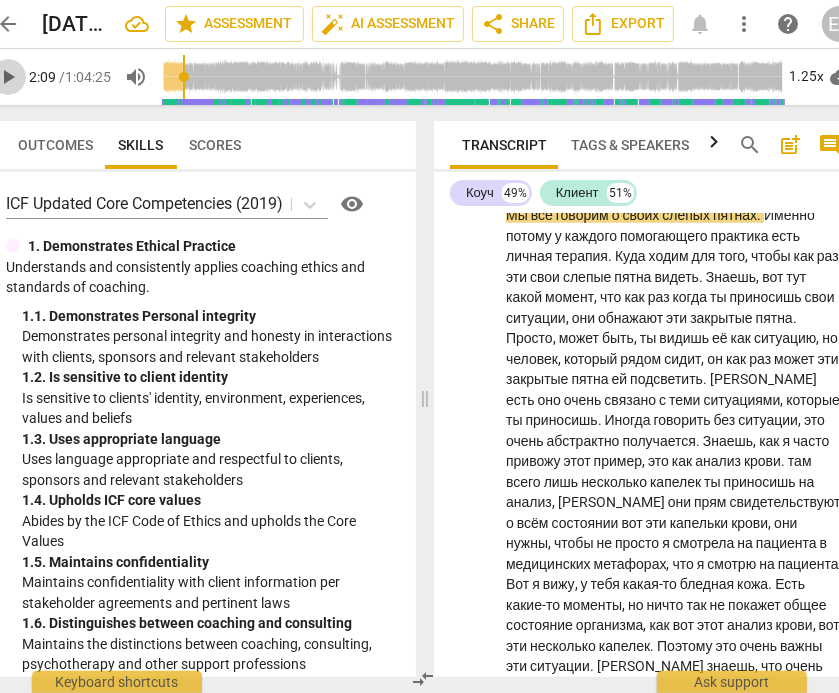 click on "play_arrow" at bounding box center [8, 77] 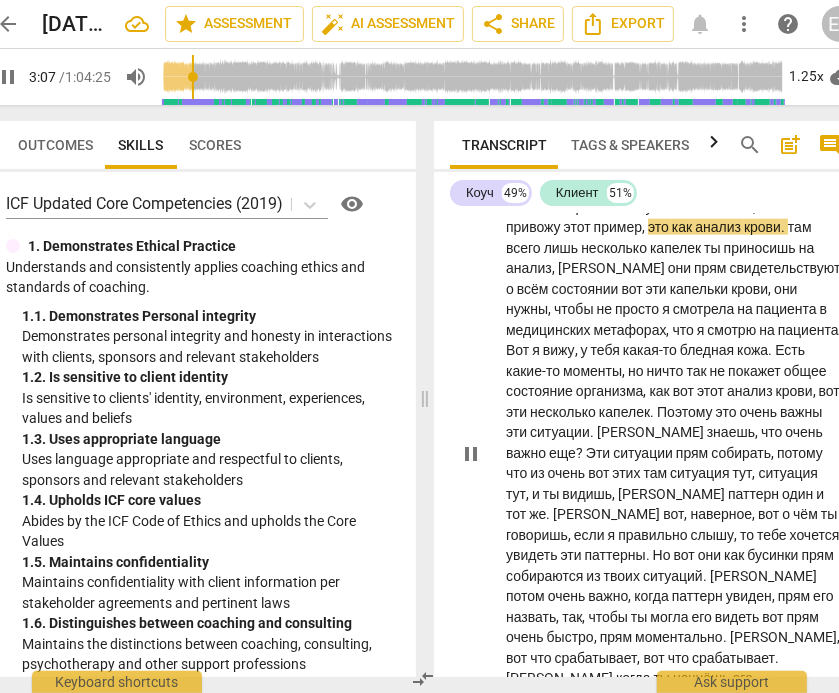 scroll, scrollTop: 1373, scrollLeft: 0, axis: vertical 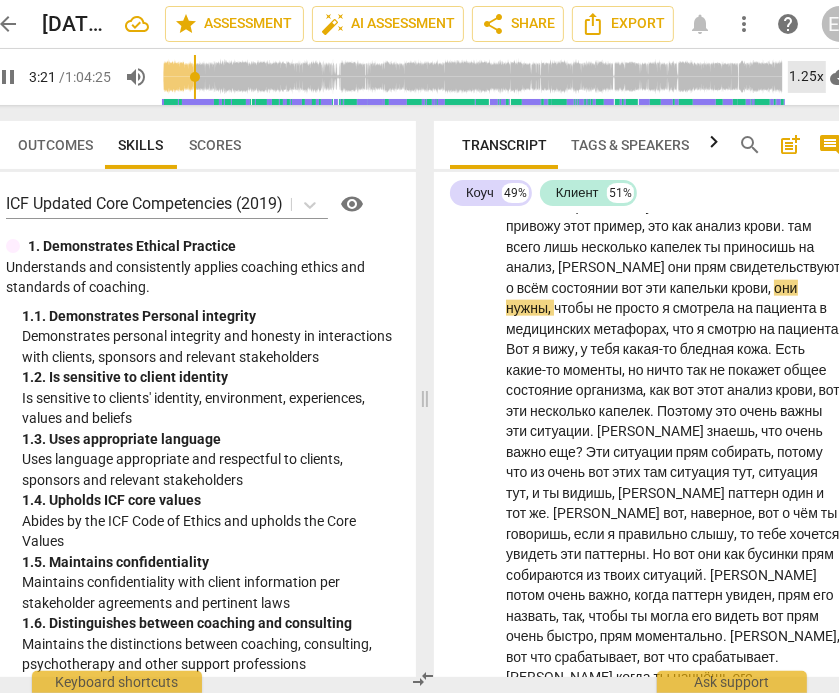 click on "1.25x" at bounding box center [807, 77] 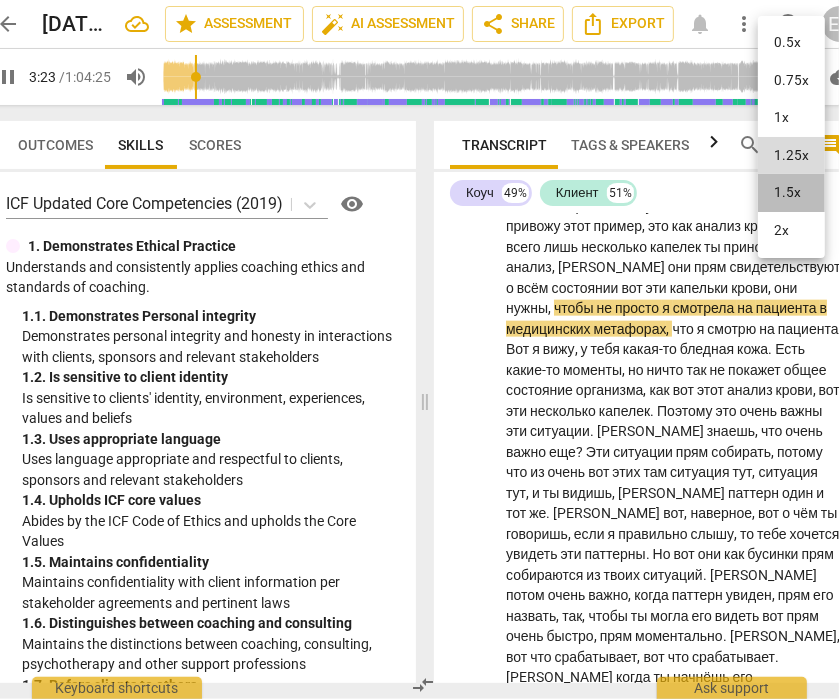 click on "1.5x" at bounding box center (791, 193) 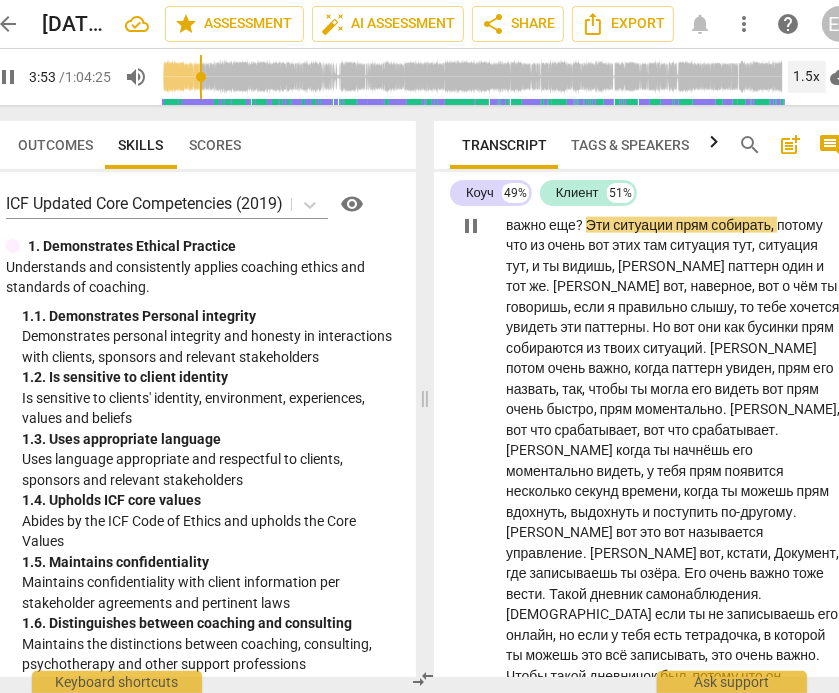 scroll, scrollTop: 1601, scrollLeft: 0, axis: vertical 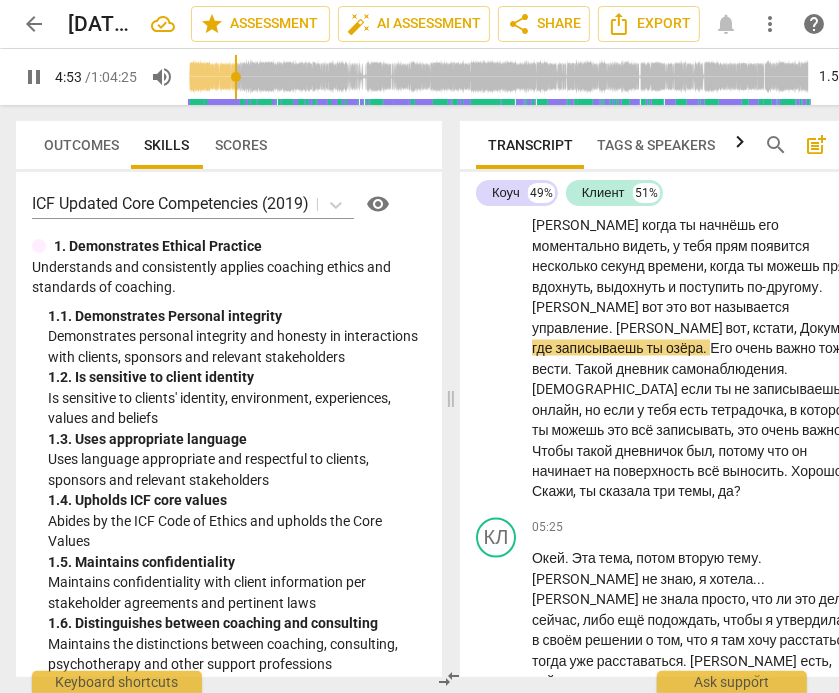 click on "pause" at bounding box center (34, 77) 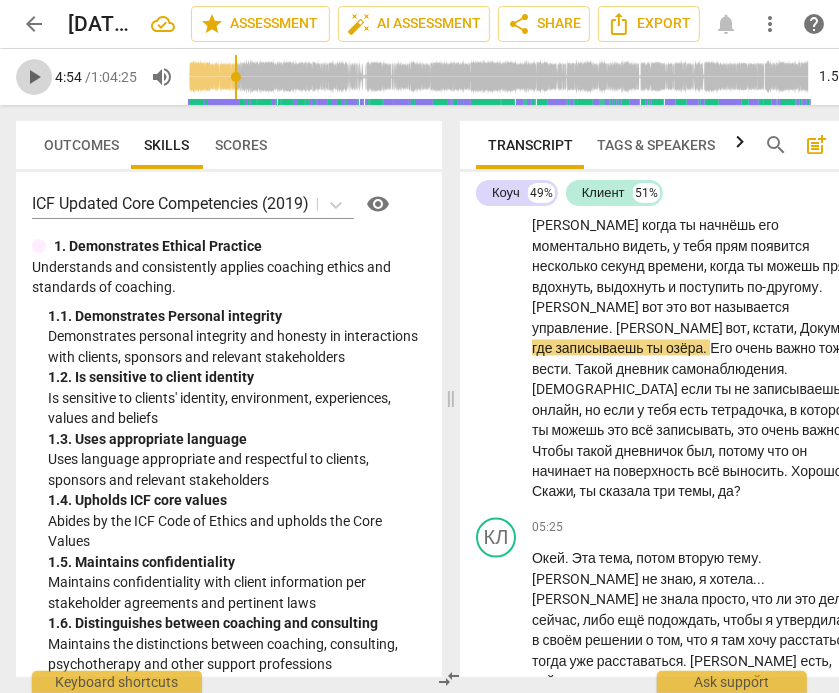 click on "play_arrow" at bounding box center [34, 77] 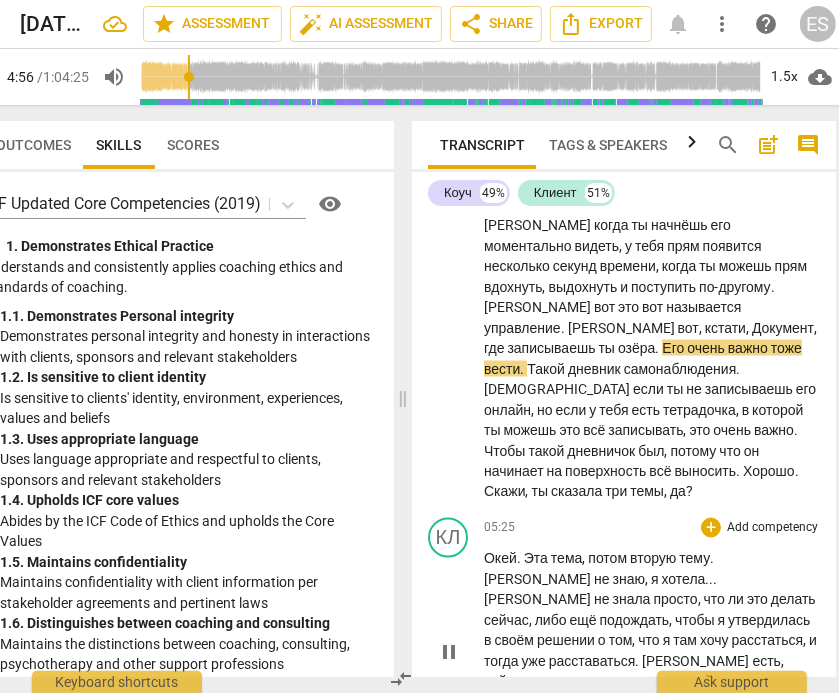 scroll, scrollTop: 0, scrollLeft: 44, axis: horizontal 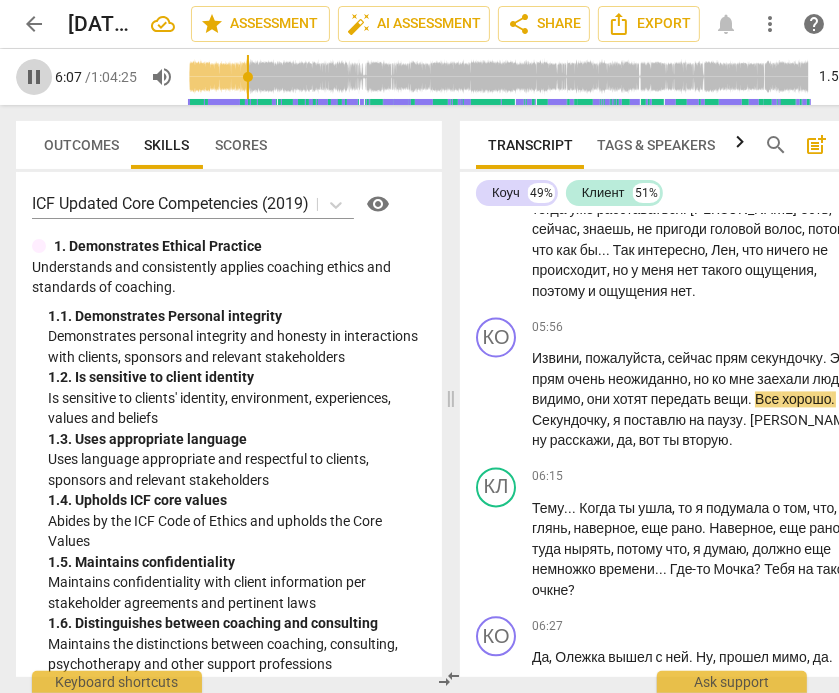 click on "pause" at bounding box center (34, 77) 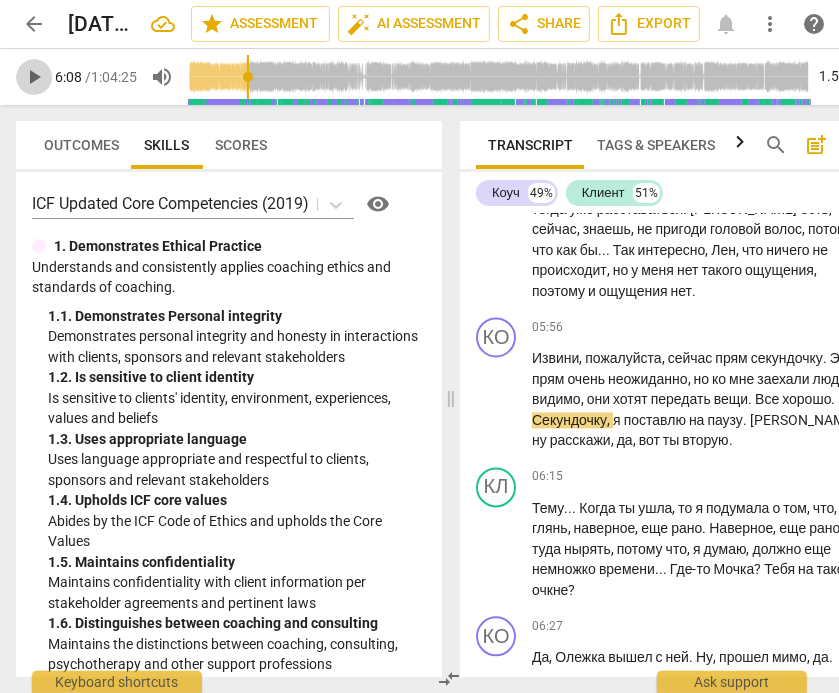 click on "play_arrow" at bounding box center [34, 77] 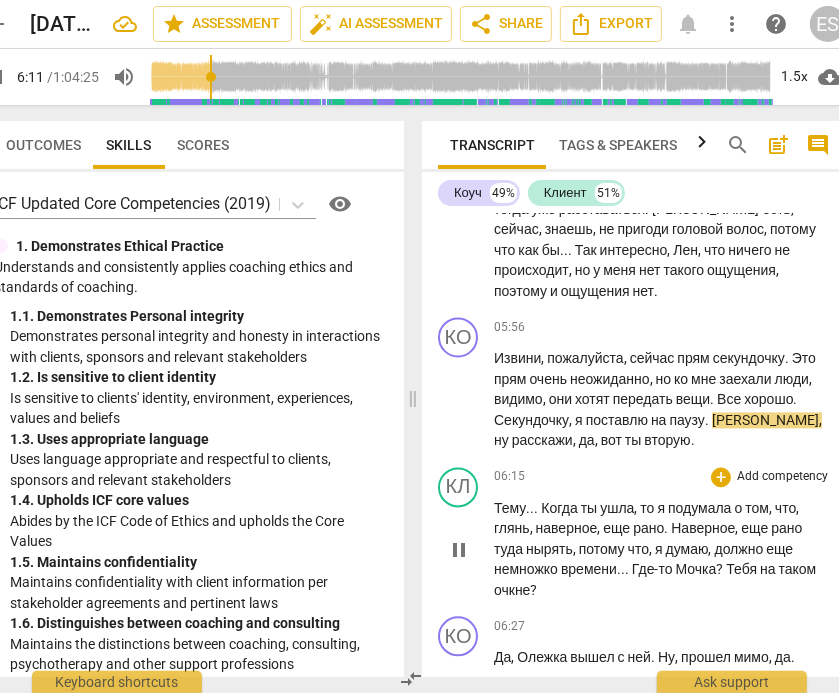 scroll, scrollTop: 0, scrollLeft: 43, axis: horizontal 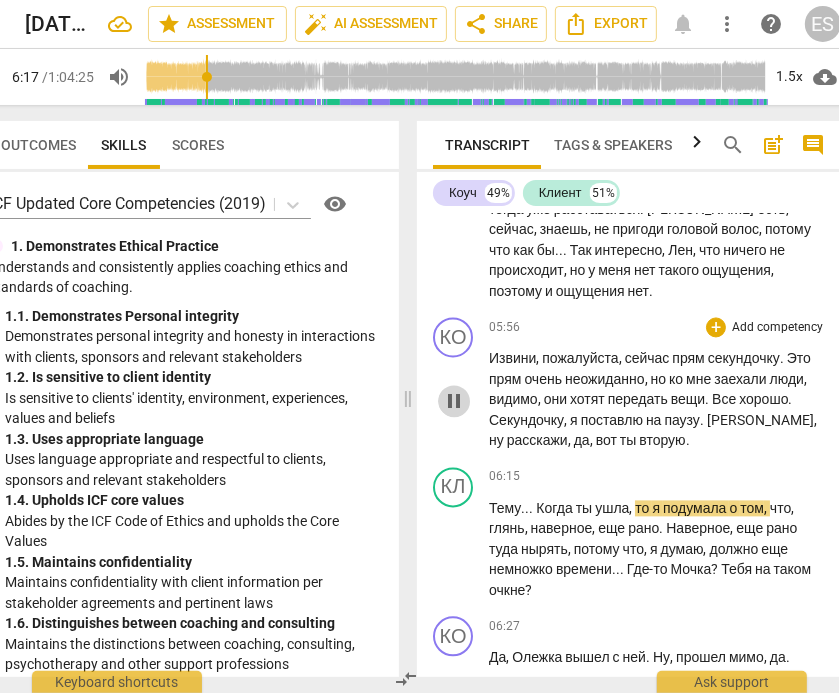 click on "pause" at bounding box center [454, 402] 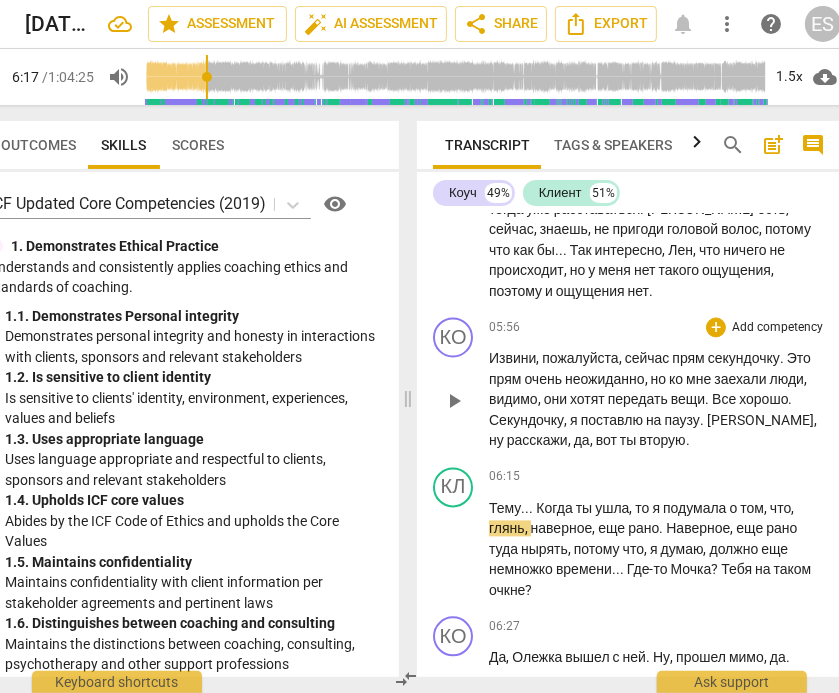 click on "[PERSON_NAME]" at bounding box center [760, 421] 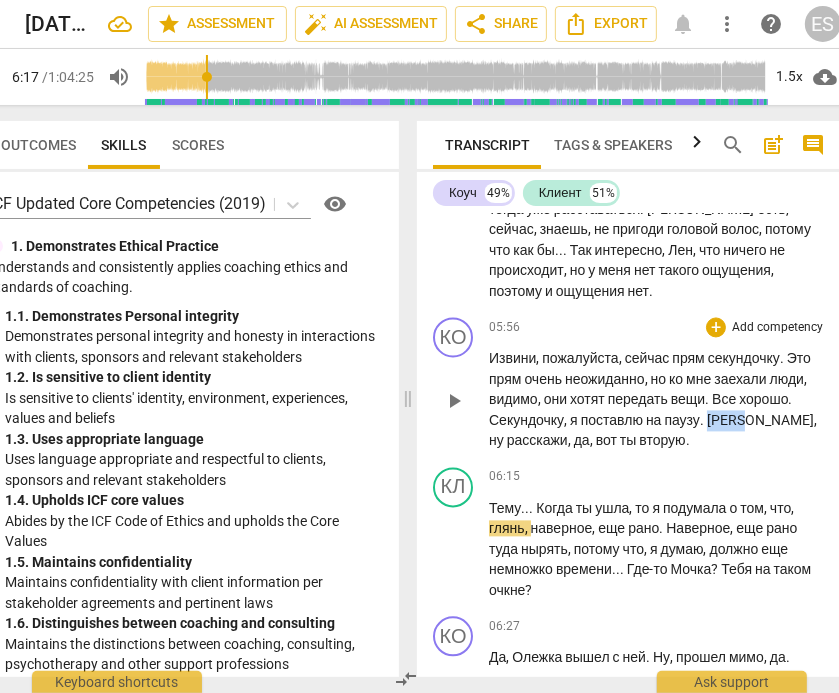 click on "[PERSON_NAME]" at bounding box center (760, 421) 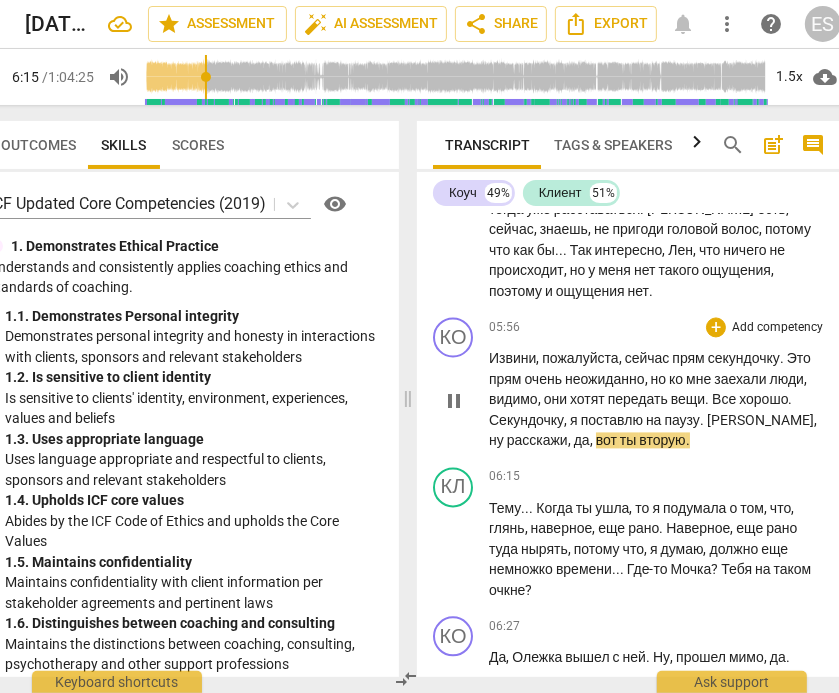 click on "[PERSON_NAME]" at bounding box center (760, 421) 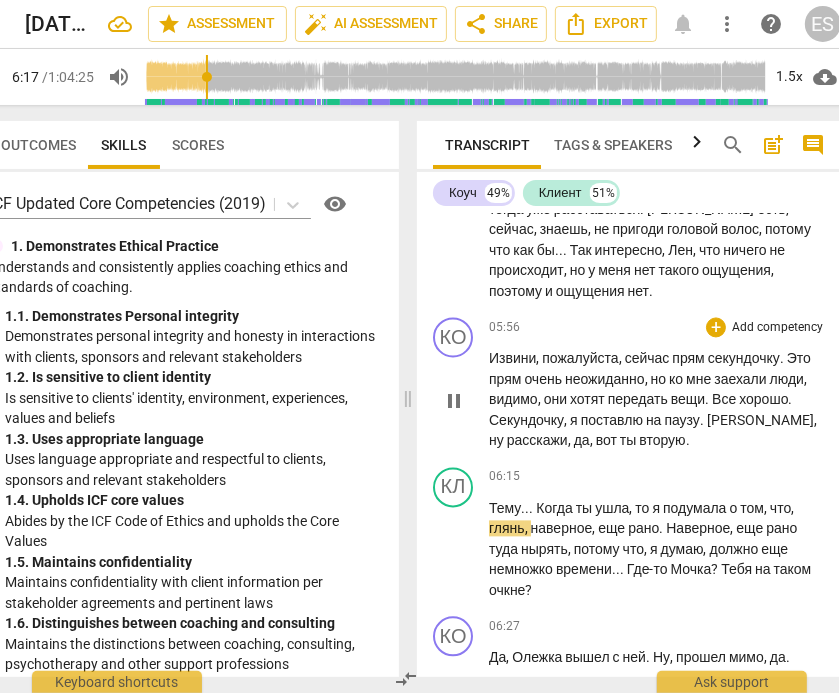 click on "pause" at bounding box center (454, 402) 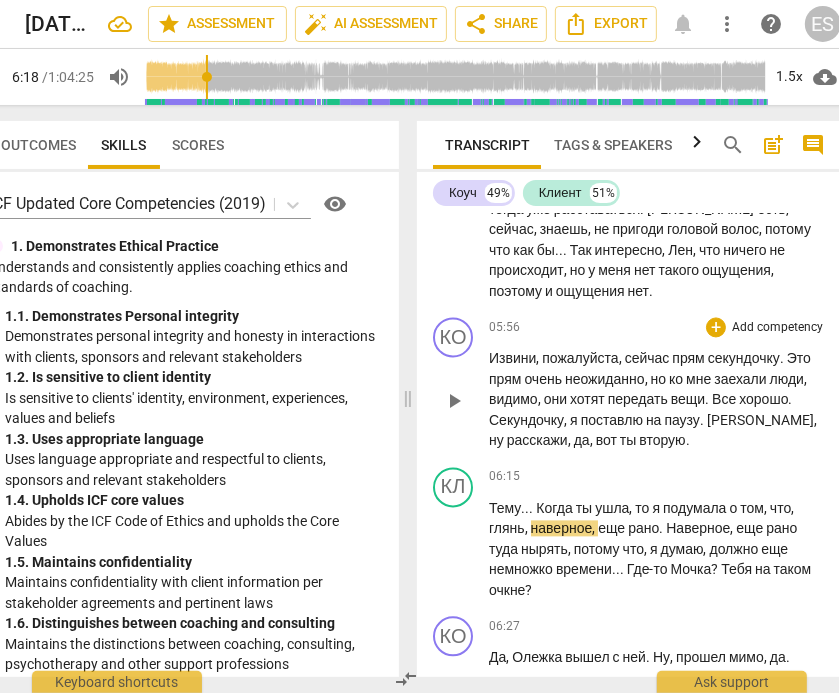 type on "379" 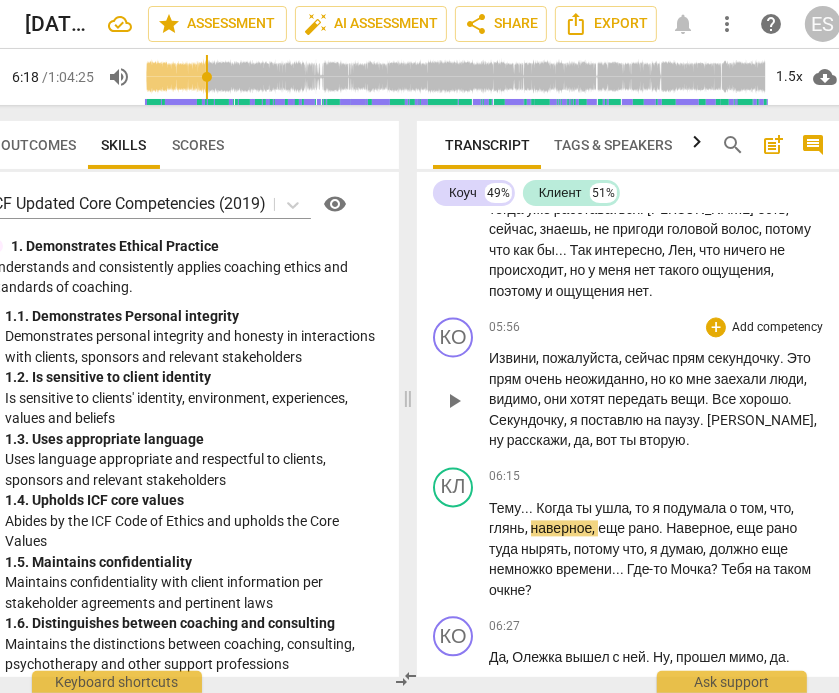 drag, startPoint x: 773, startPoint y: 399, endPoint x: 804, endPoint y: 404, distance: 31.400637 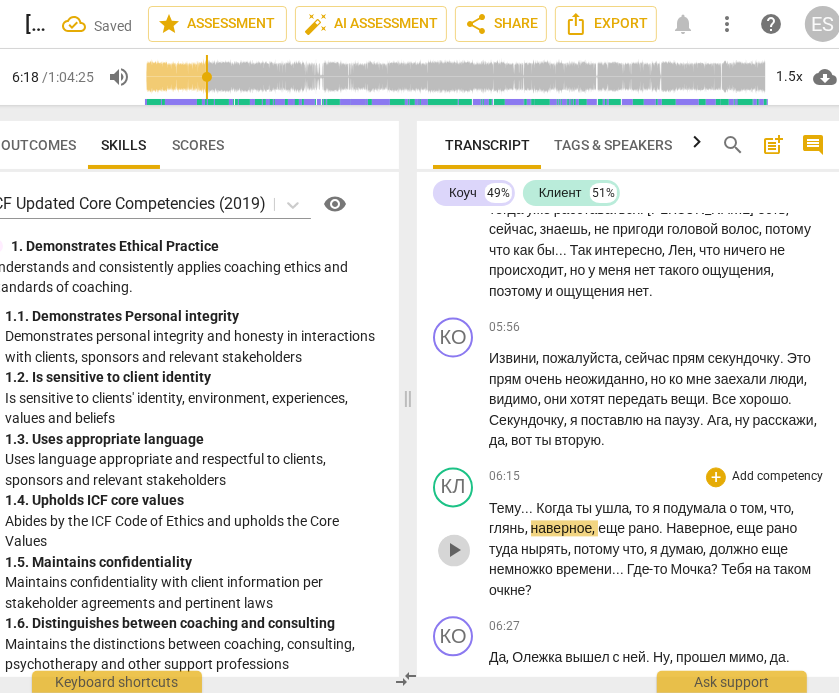 click on "play_arrow" at bounding box center (454, 551) 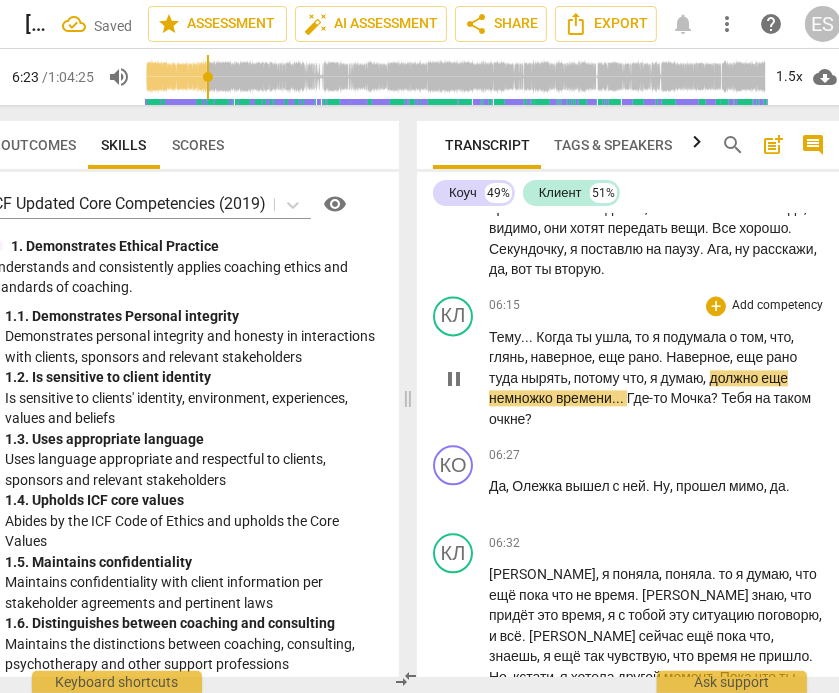 scroll, scrollTop: 2468, scrollLeft: 0, axis: vertical 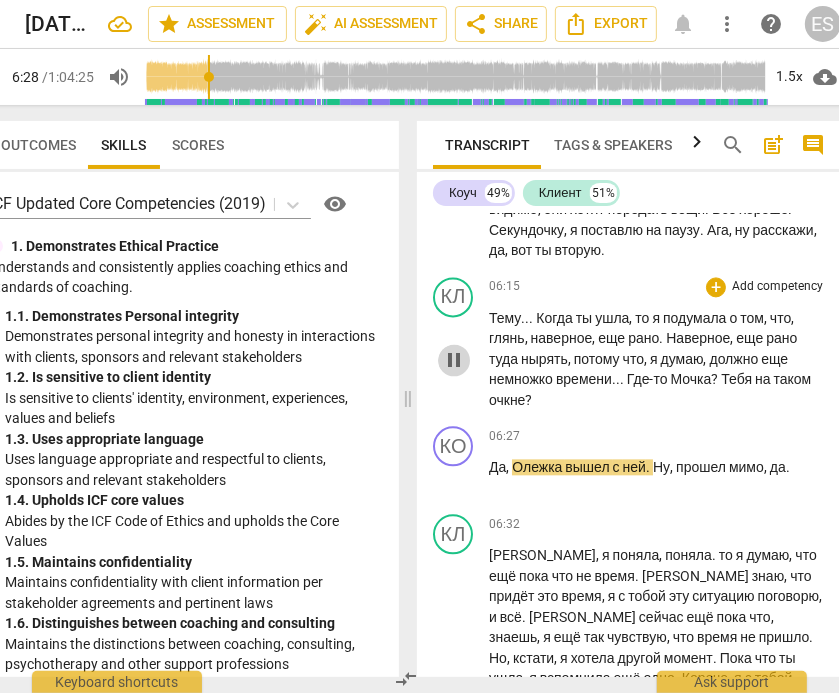click on "pause" at bounding box center [454, 360] 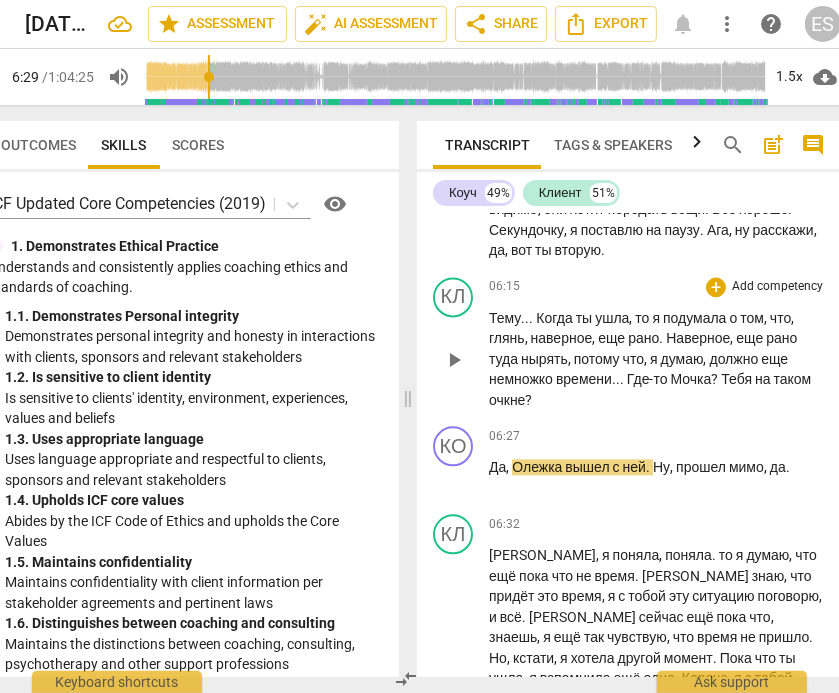click on "Мочка" at bounding box center [691, 379] 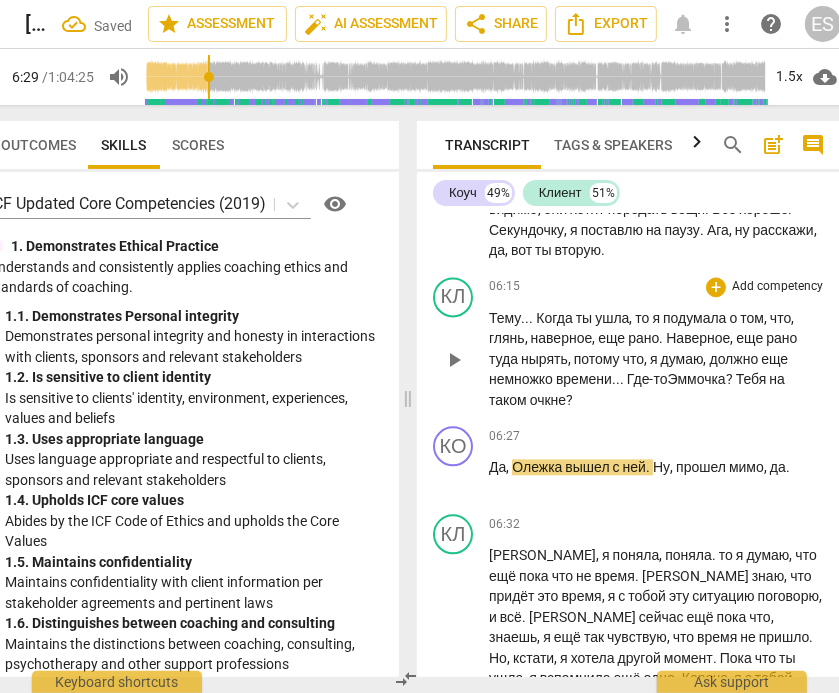 click on "времени.." at bounding box center (588, 379) 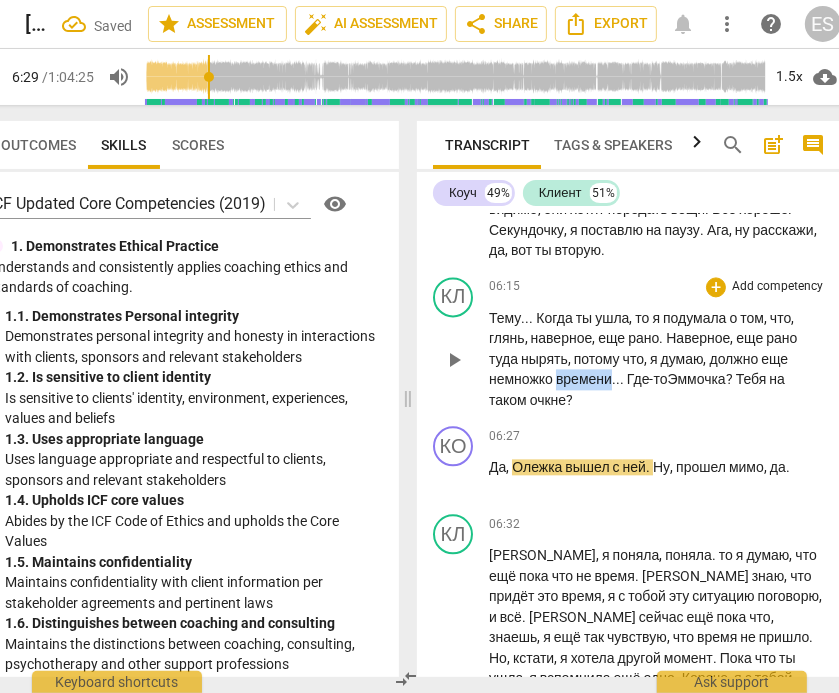 click on "времени.." at bounding box center [588, 379] 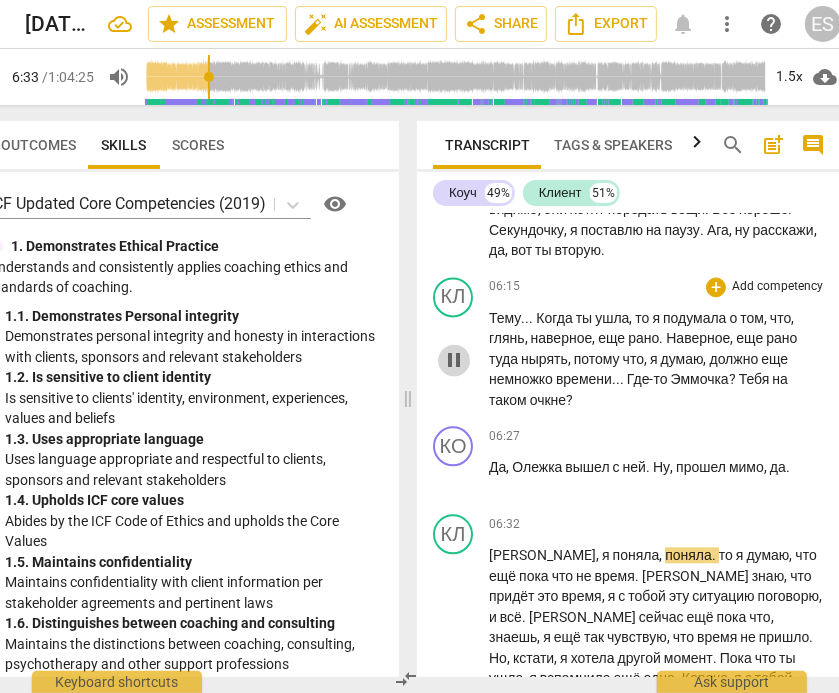 click on "pause" at bounding box center [454, 360] 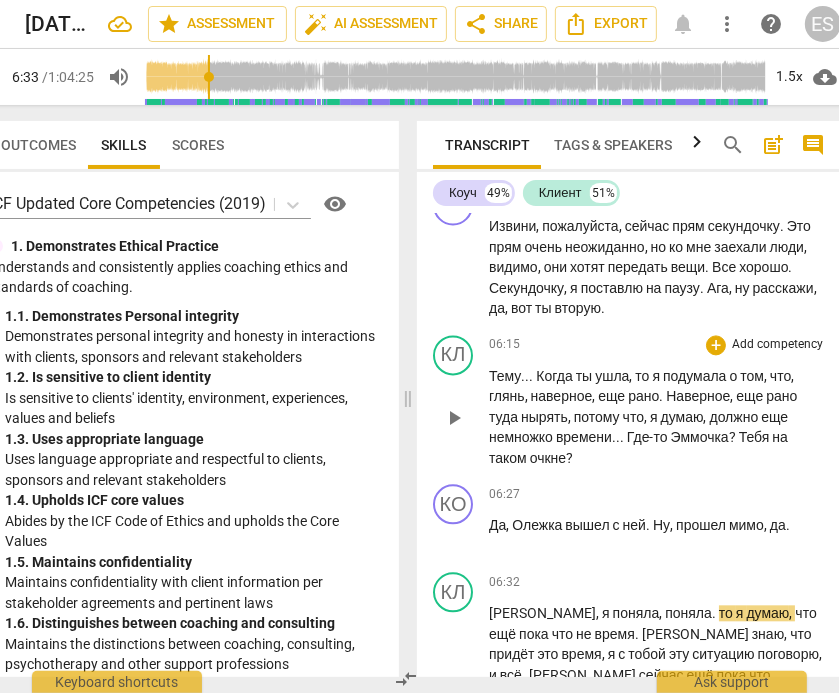 scroll, scrollTop: 2424, scrollLeft: 0, axis: vertical 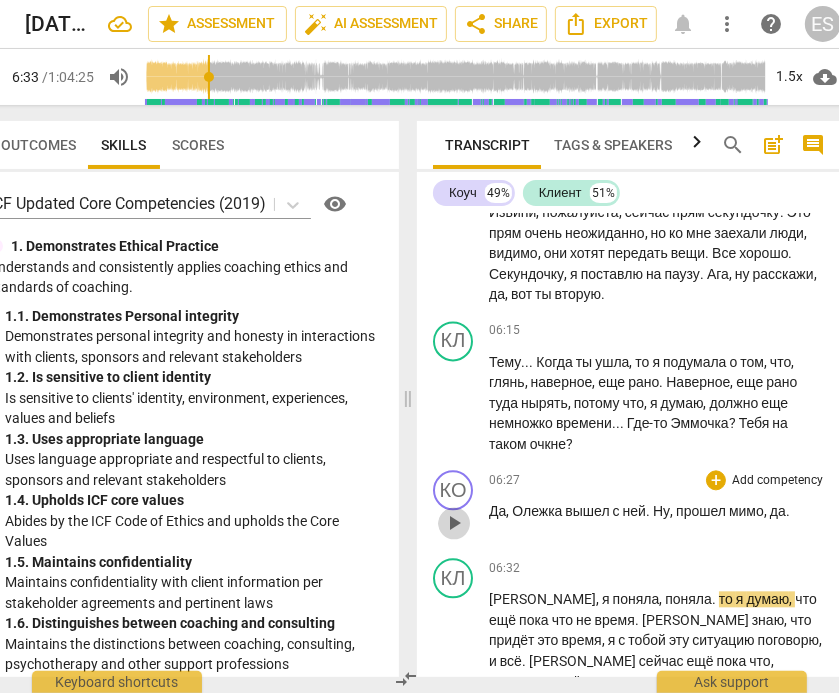 click on "play_arrow" at bounding box center [454, 523] 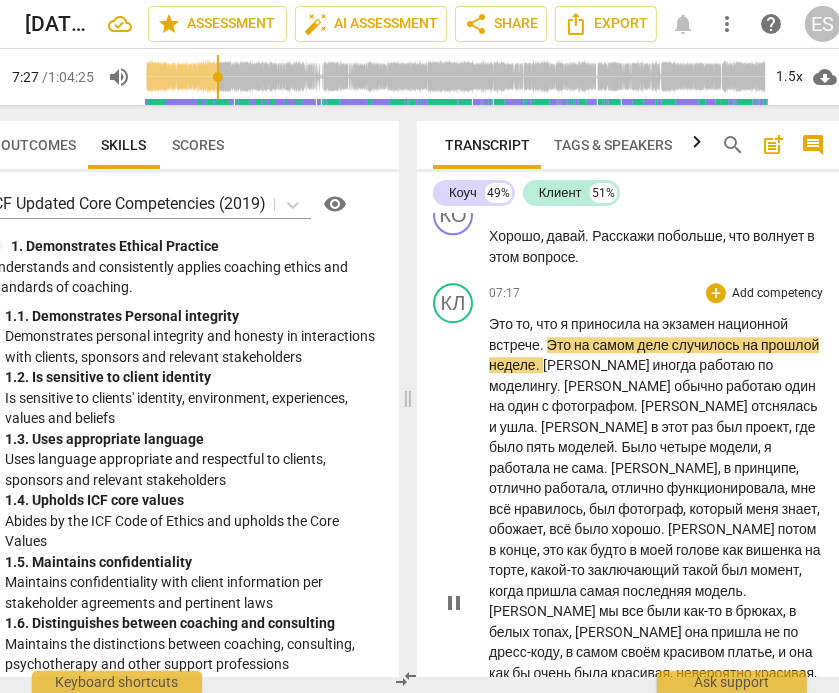 scroll, scrollTop: 3120, scrollLeft: 0, axis: vertical 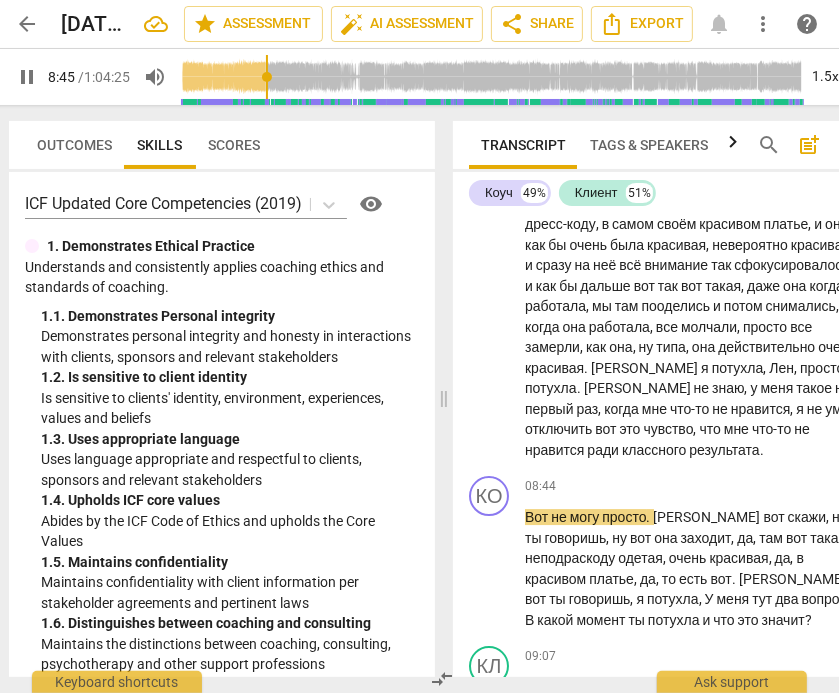 click on "pause" at bounding box center (27, 77) 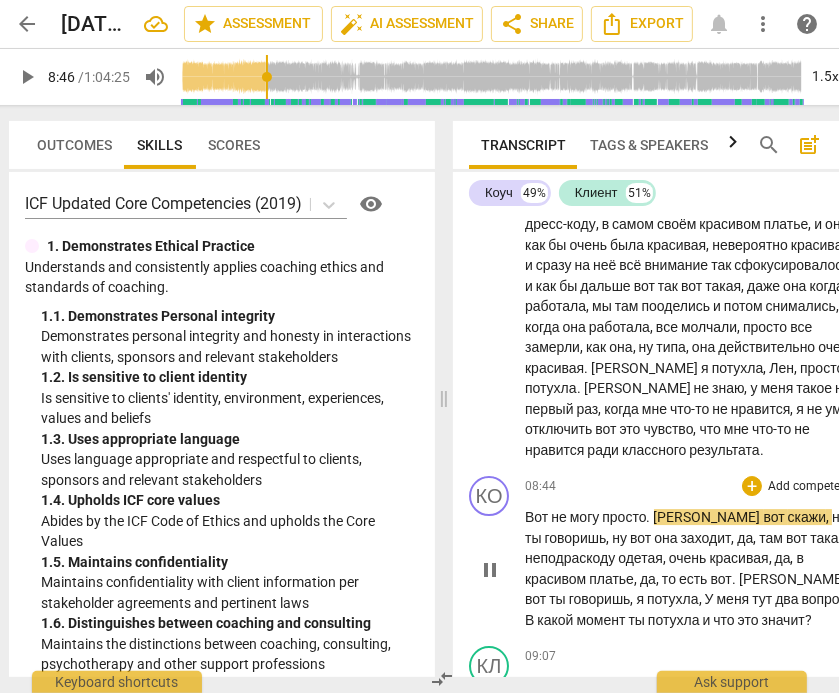 type on "526" 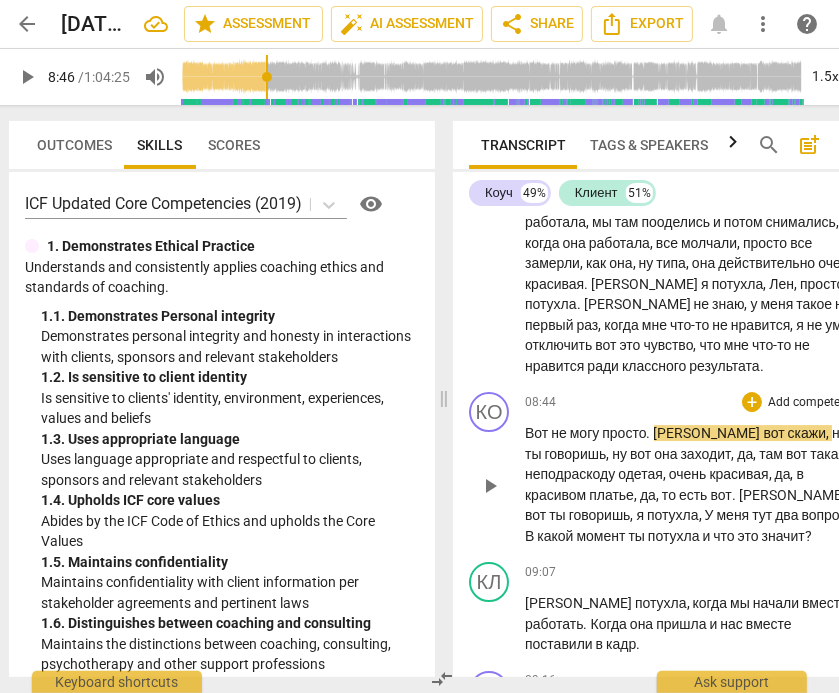 scroll, scrollTop: 3638, scrollLeft: 0, axis: vertical 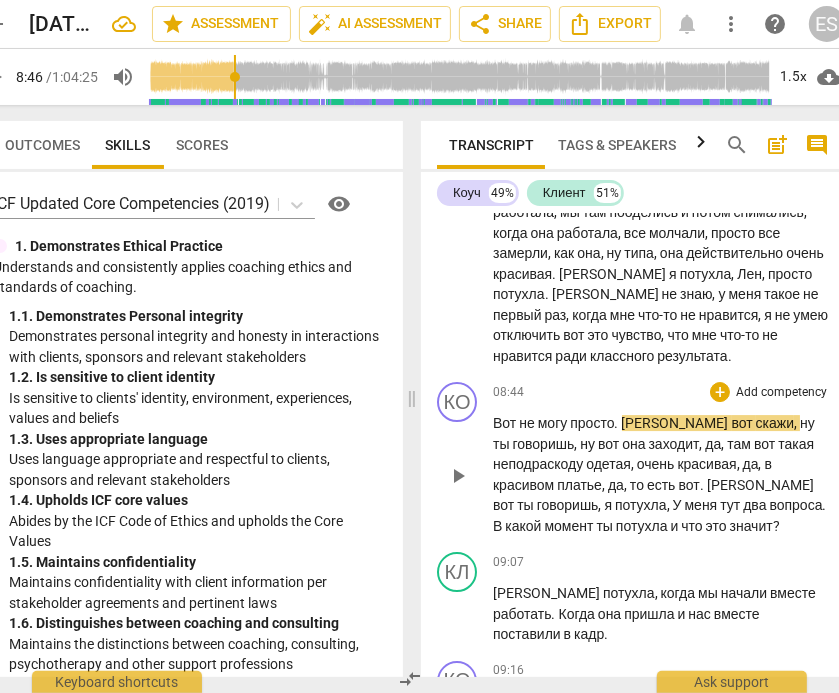 click on "неподраскоду" at bounding box center [539, 464] 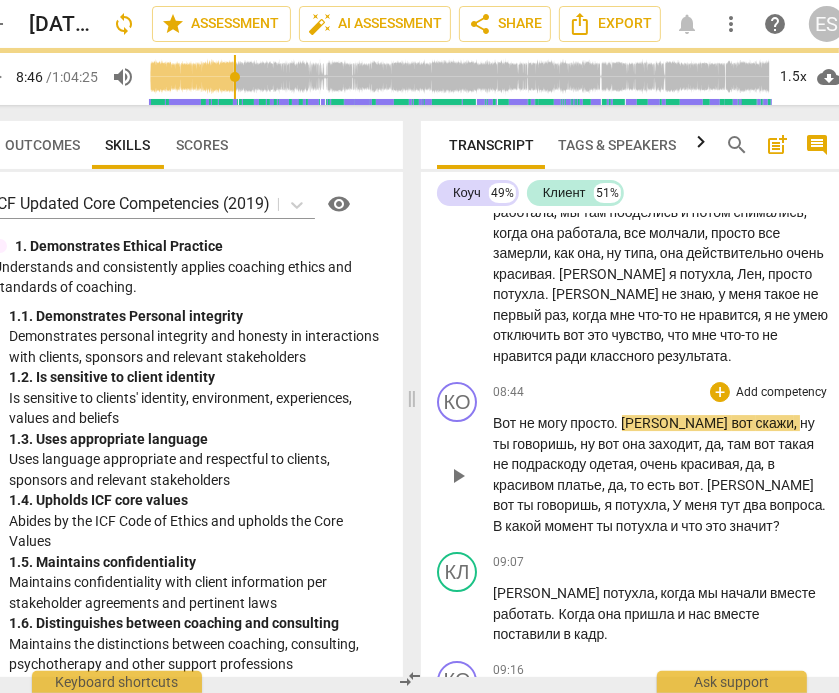 click on "не подраскоду" at bounding box center (541, 464) 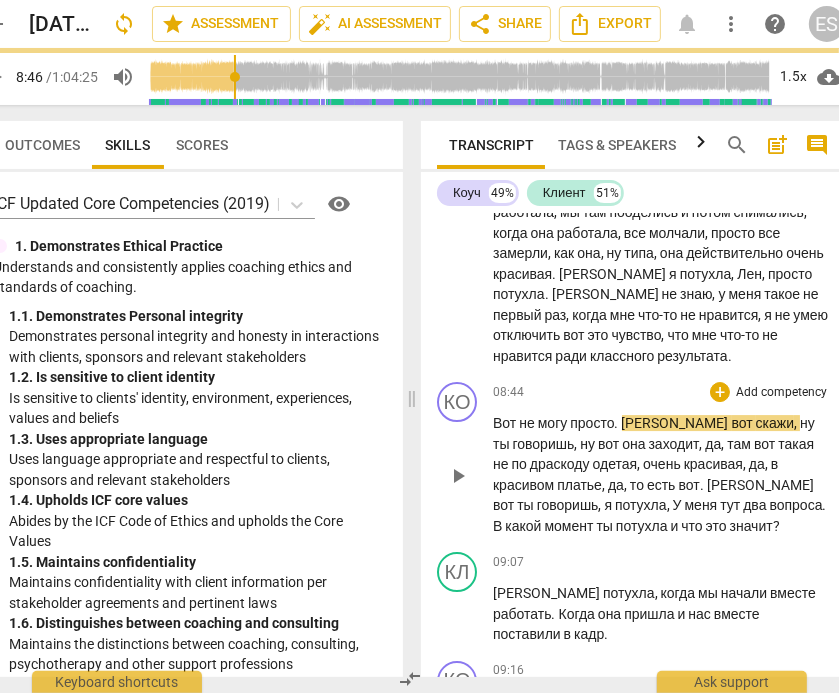 click on "не по драскоду" at bounding box center [543, 464] 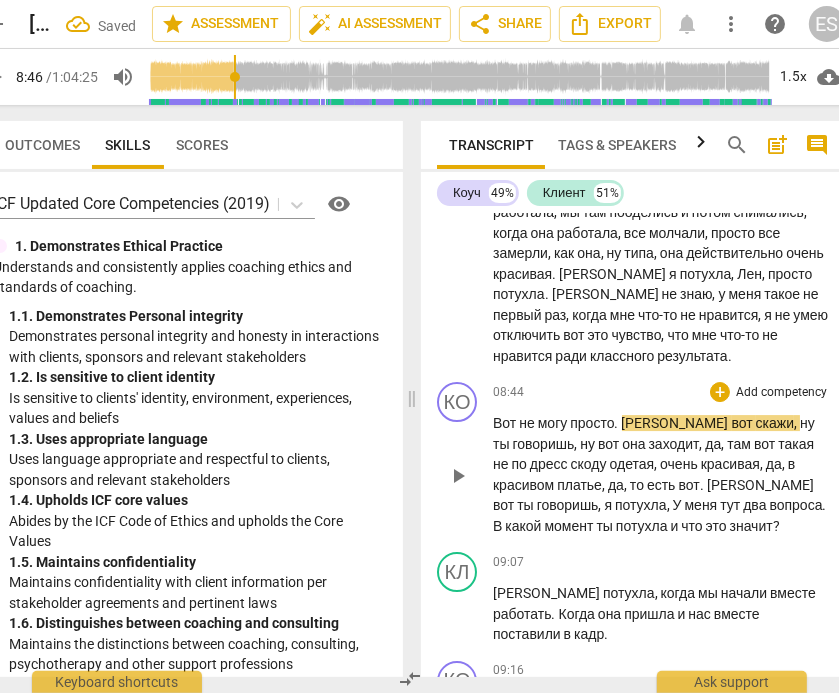 click on "play_arrow" at bounding box center (458, 476) 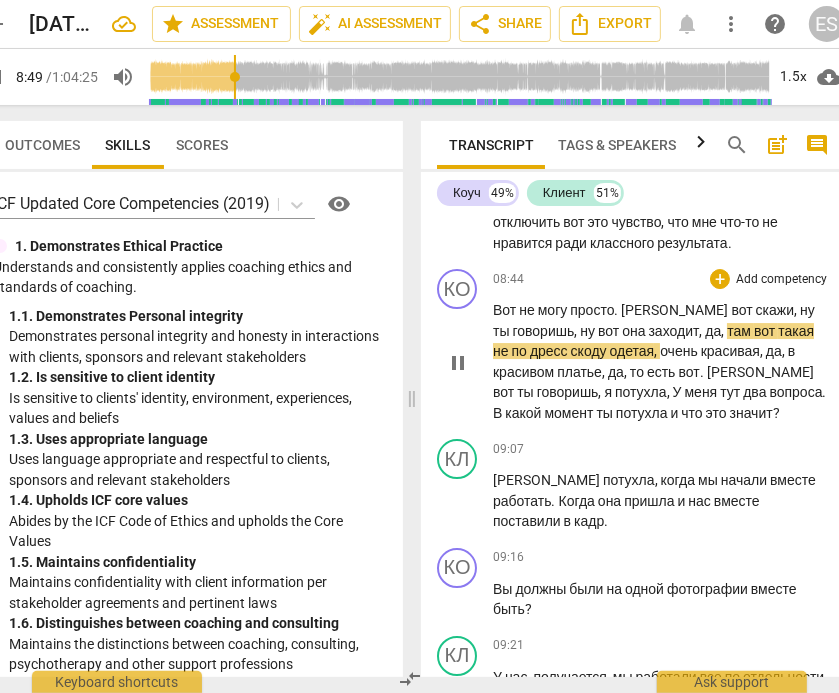 scroll, scrollTop: 3758, scrollLeft: 0, axis: vertical 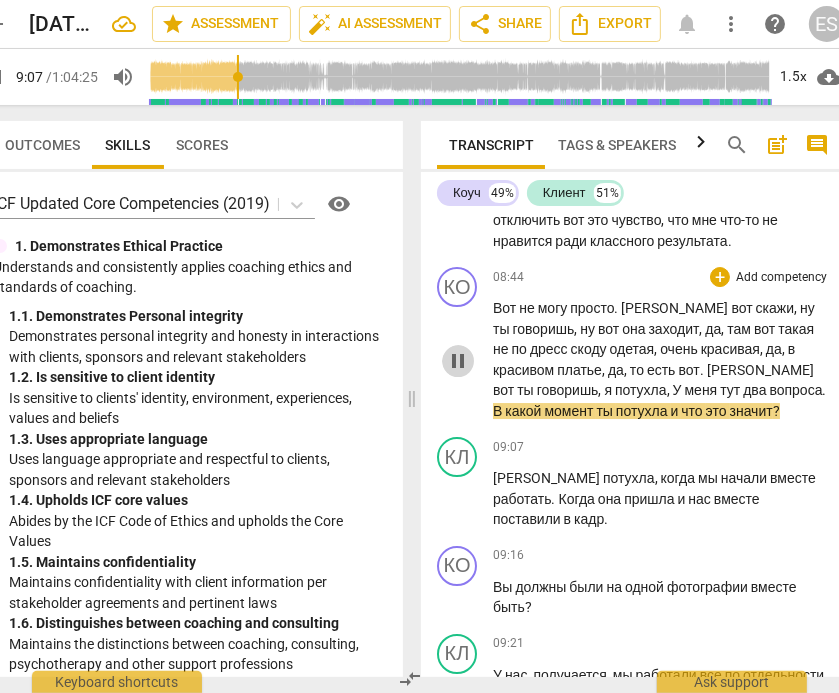 click on "pause" at bounding box center (458, 361) 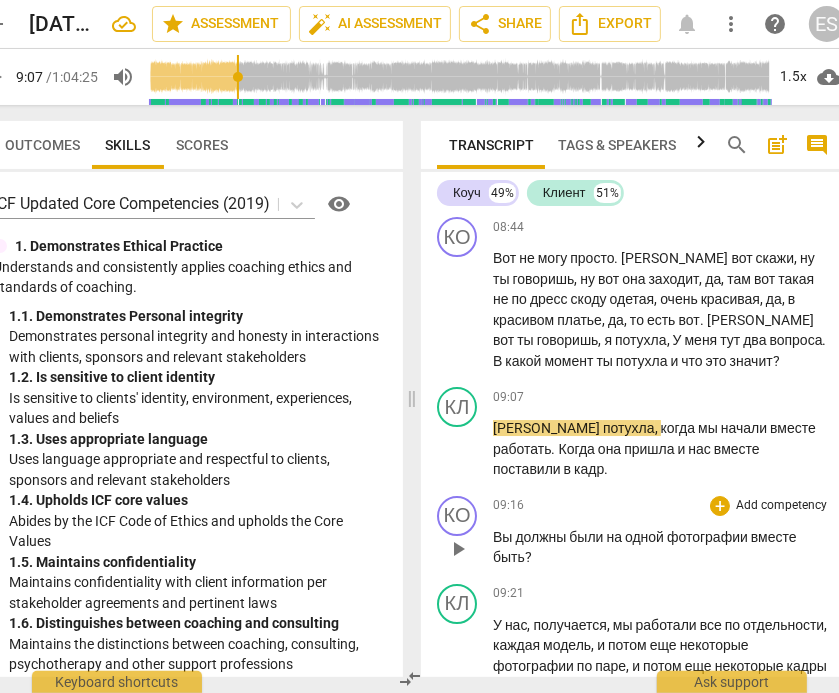 scroll, scrollTop: 3813, scrollLeft: 0, axis: vertical 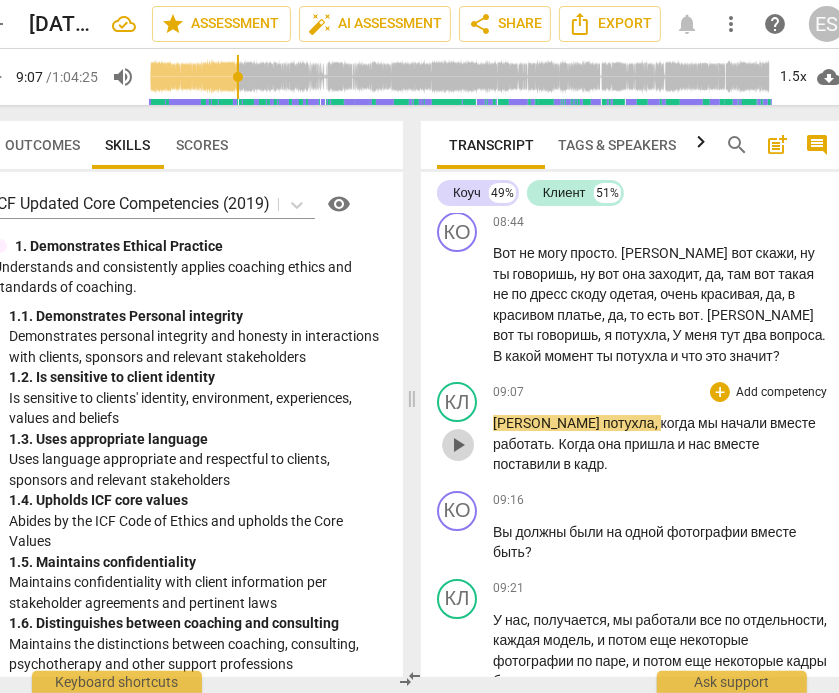 click on "play_arrow" at bounding box center (458, 445) 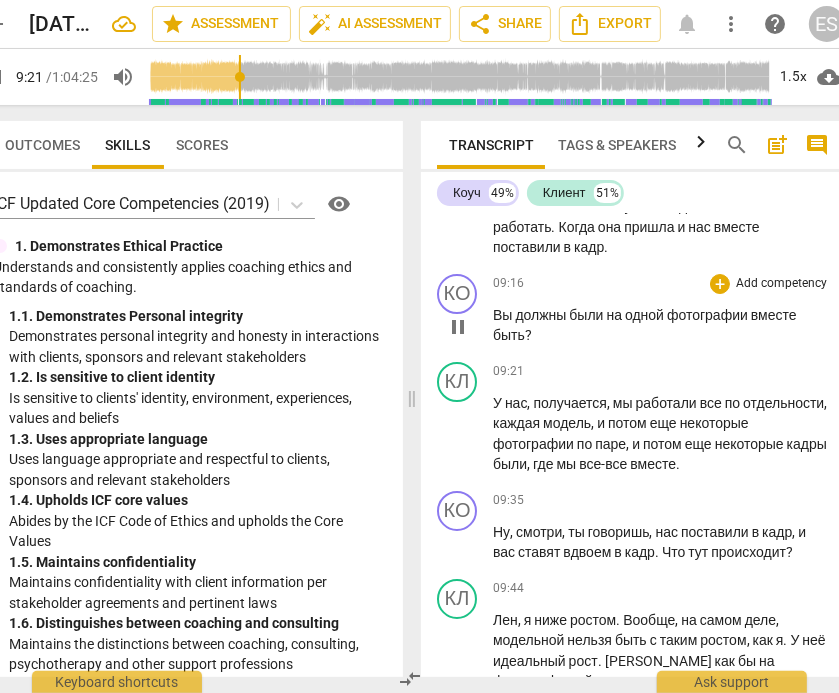 scroll, scrollTop: 4031, scrollLeft: 0, axis: vertical 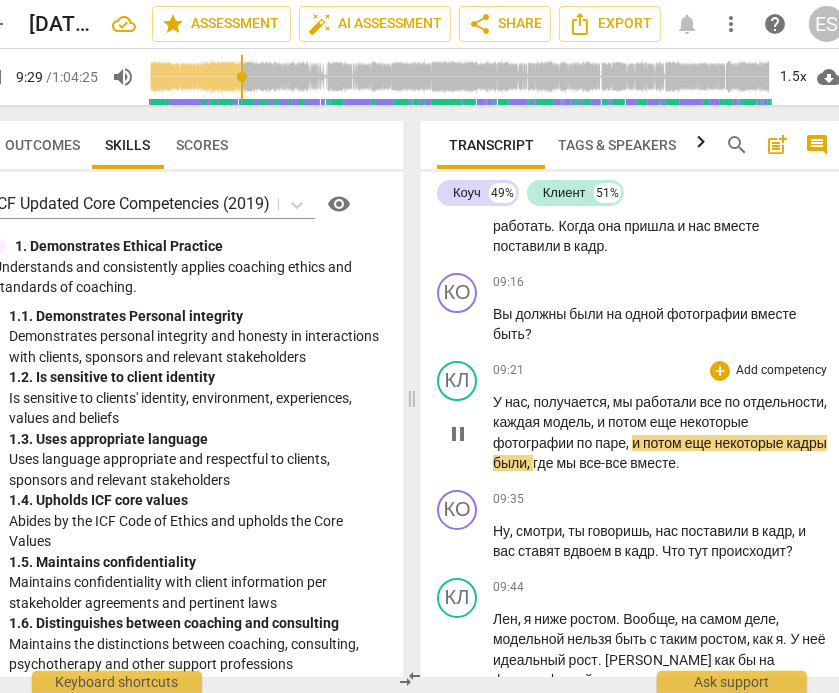click on "pause" at bounding box center [458, 434] 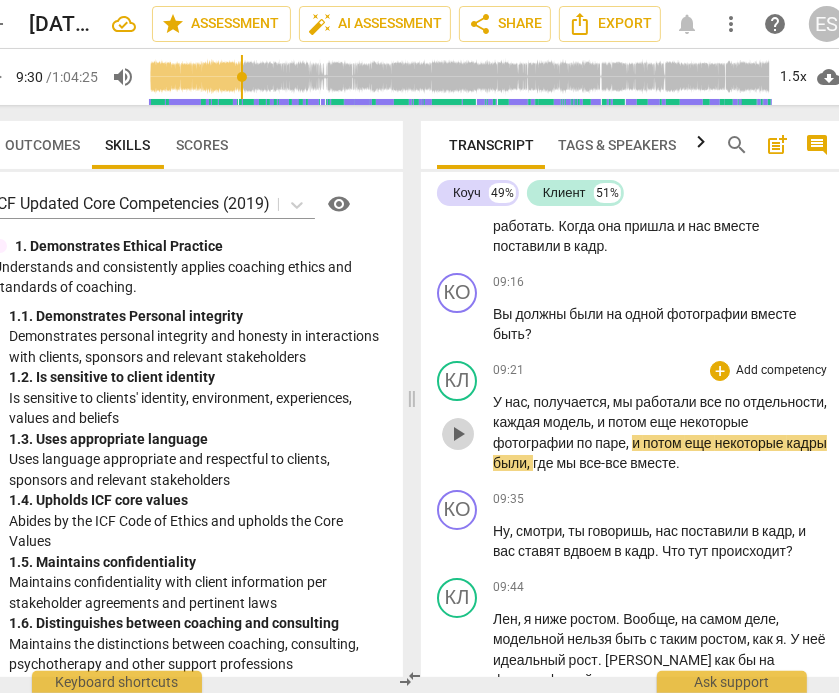 click on "play_arrow" at bounding box center [458, 434] 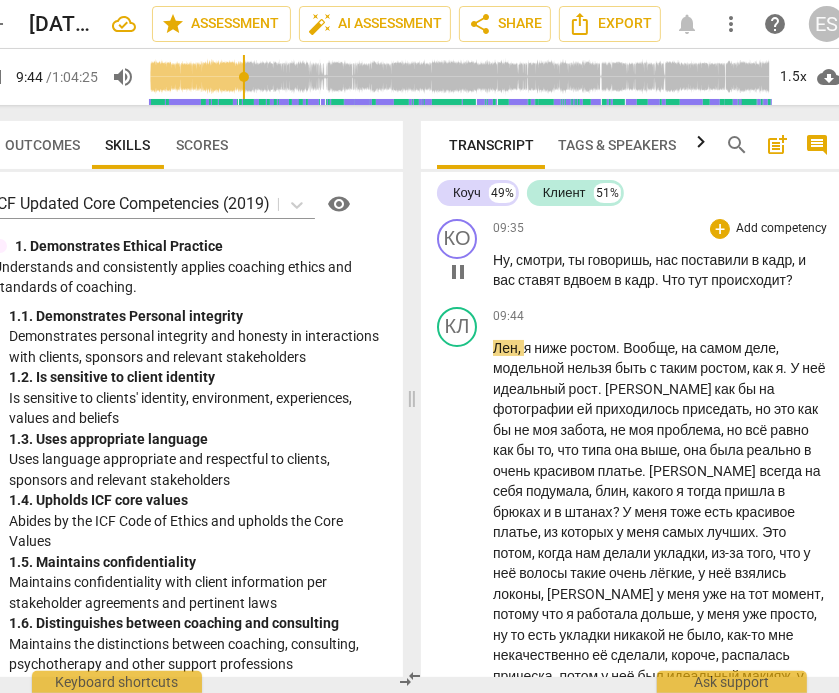 scroll, scrollTop: 4306, scrollLeft: 0, axis: vertical 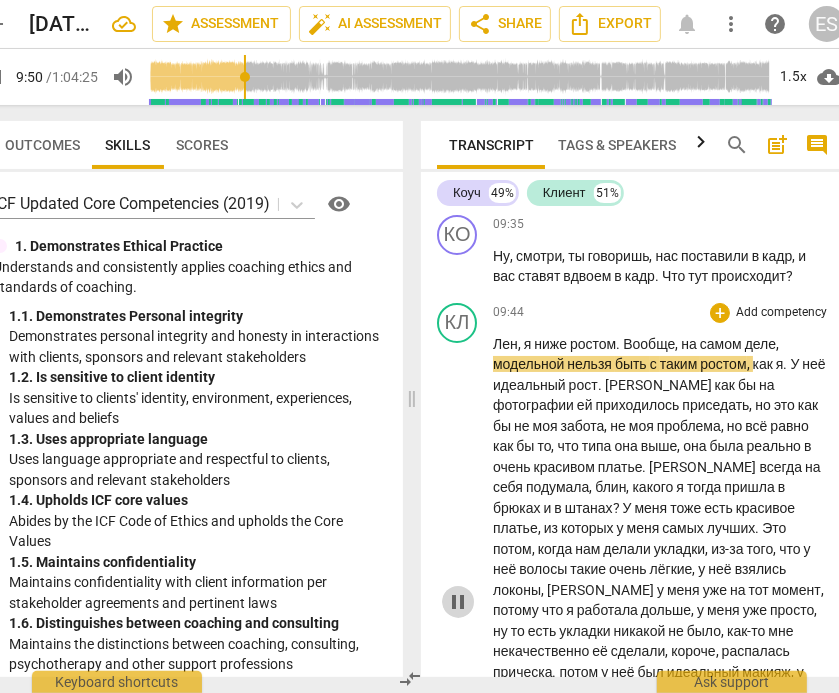 click on "pause" at bounding box center (458, 602) 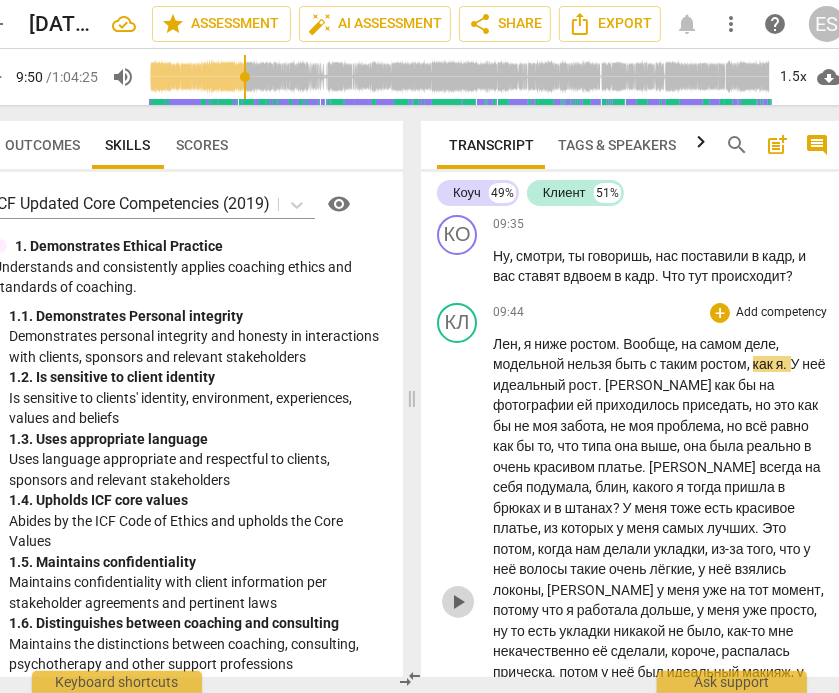 click on "play_arrow" at bounding box center [458, 602] 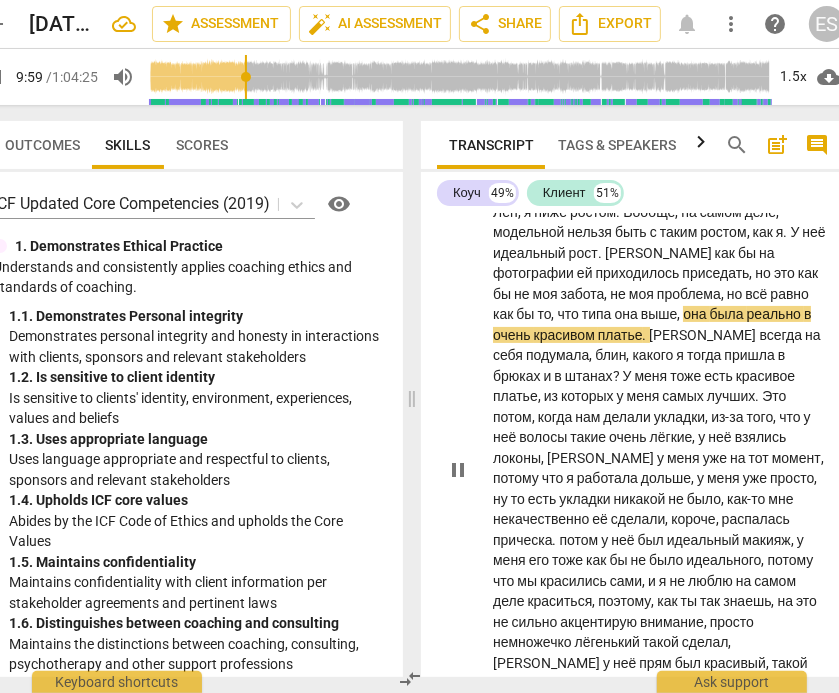 scroll, scrollTop: 4439, scrollLeft: 0, axis: vertical 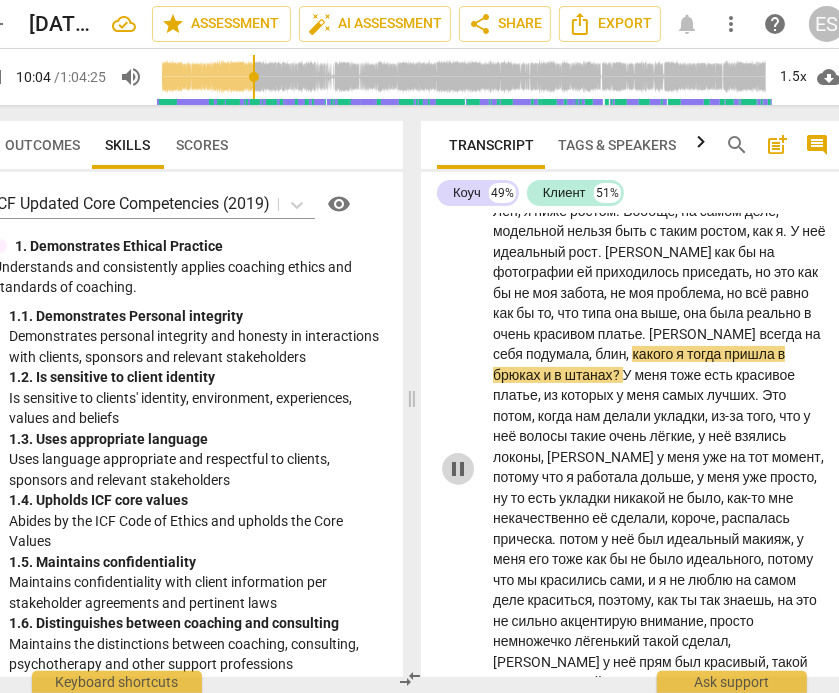 click on "pause" at bounding box center (458, 469) 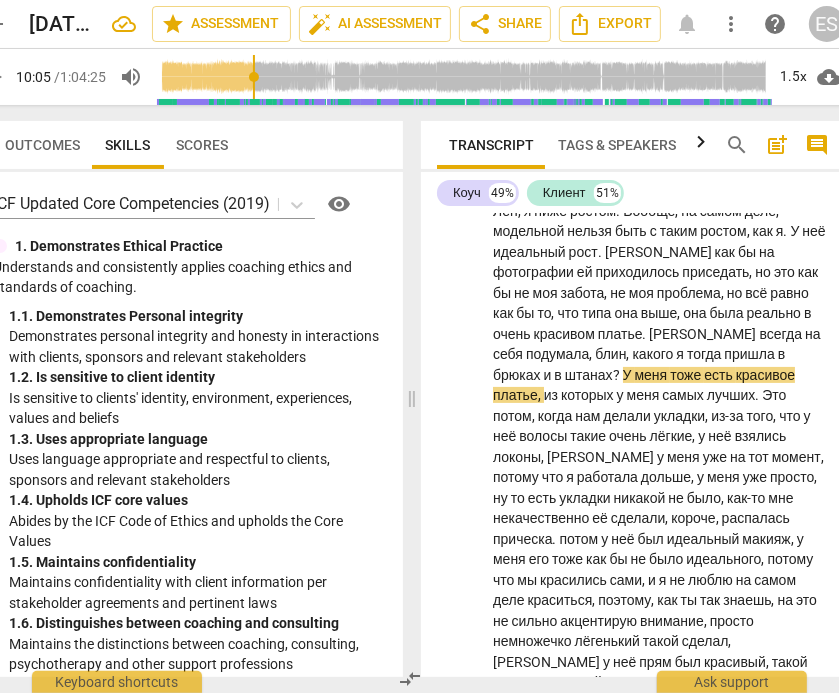 scroll, scrollTop: 0, scrollLeft: 0, axis: both 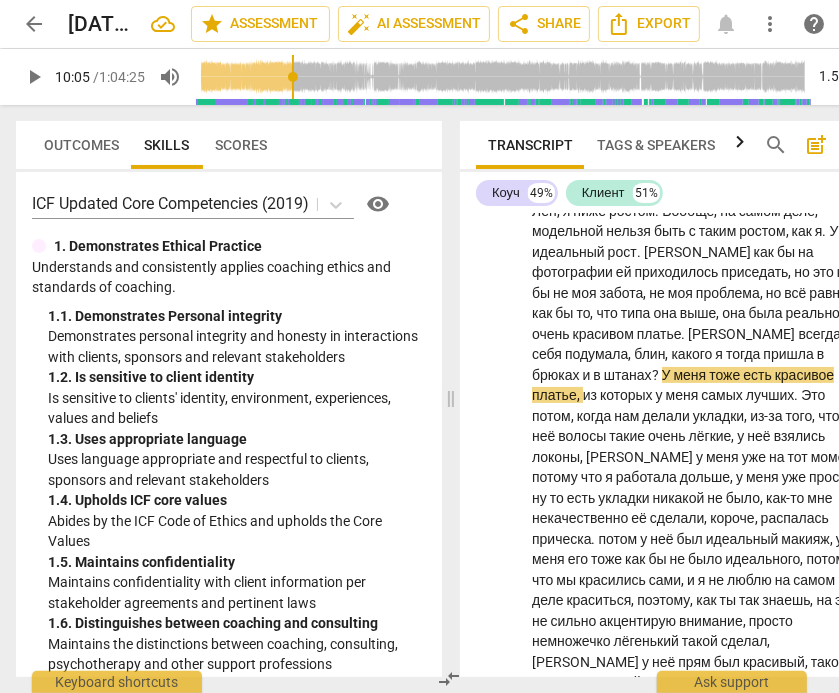 click on "play_arrow" at bounding box center (34, 77) 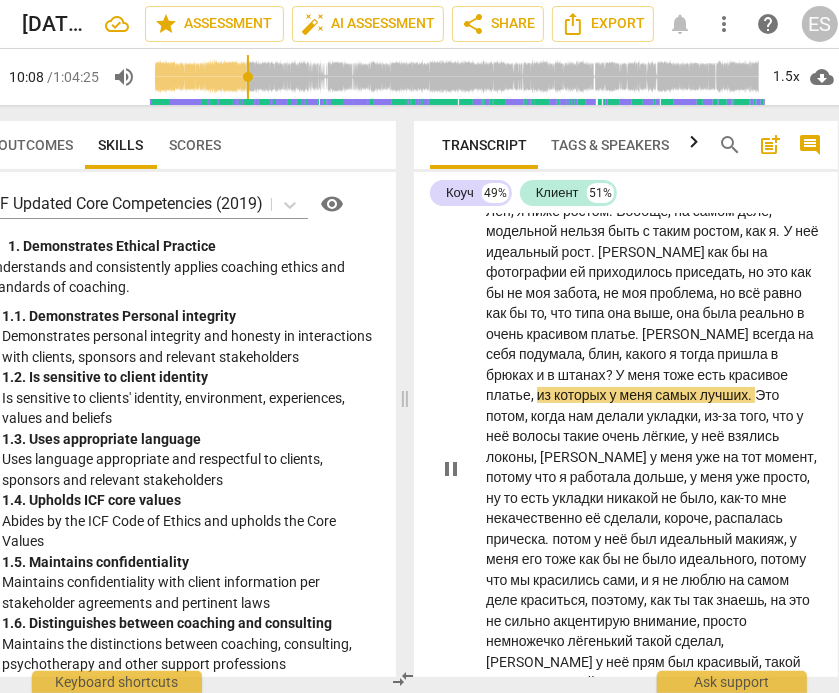 scroll, scrollTop: 0, scrollLeft: 60, axis: horizontal 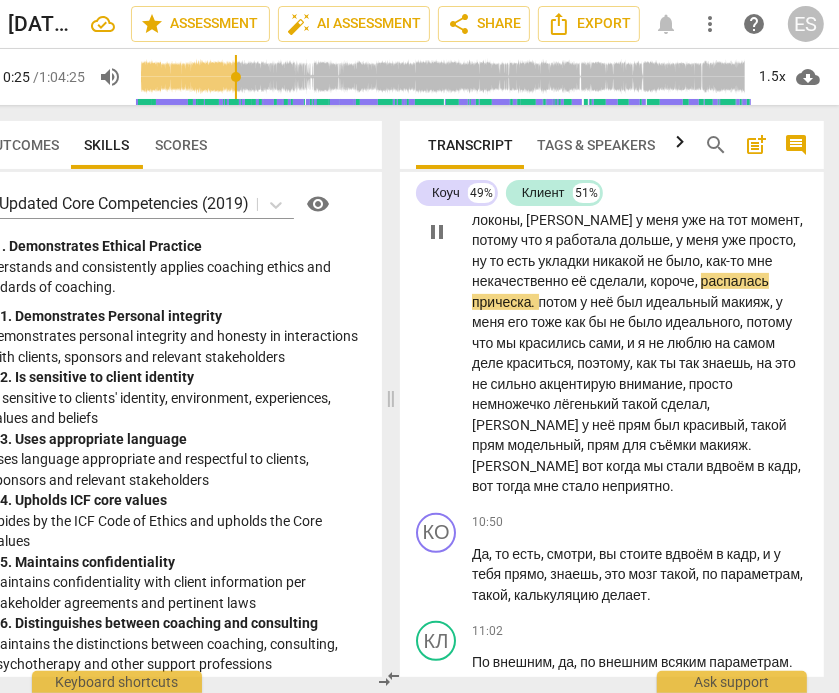click on "когда" at bounding box center (625, 466) 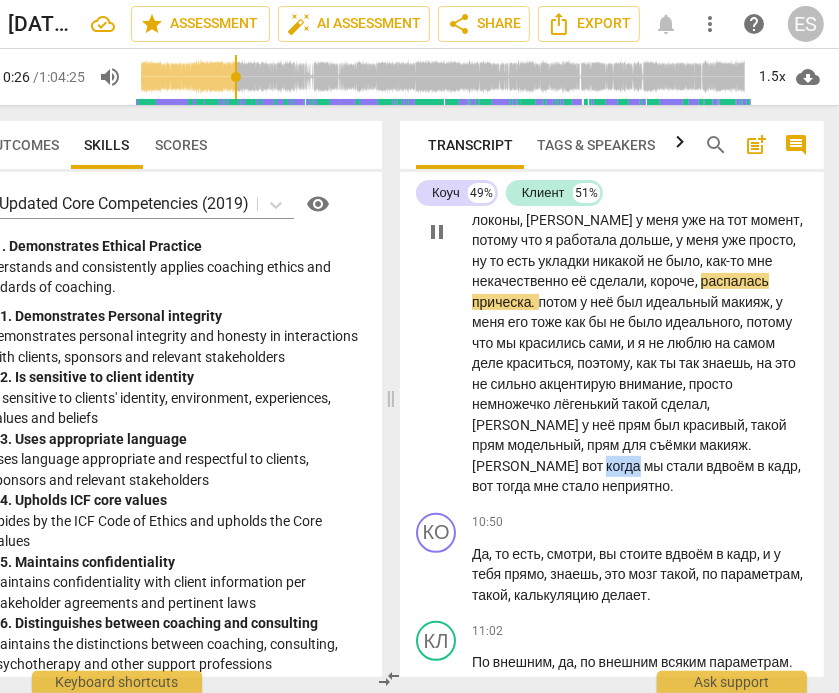 click on "когда" at bounding box center [625, 466] 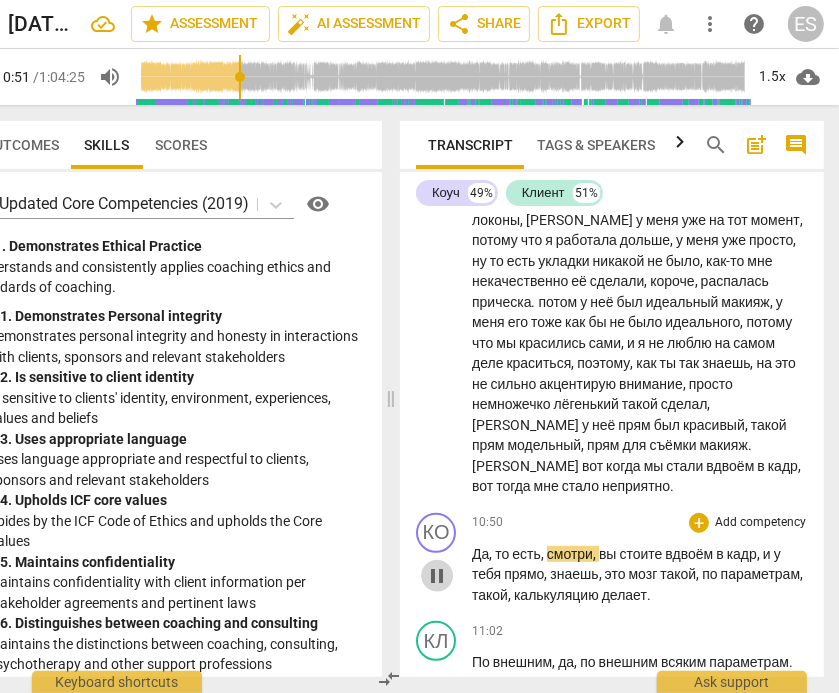 click on "pause" at bounding box center [437, 576] 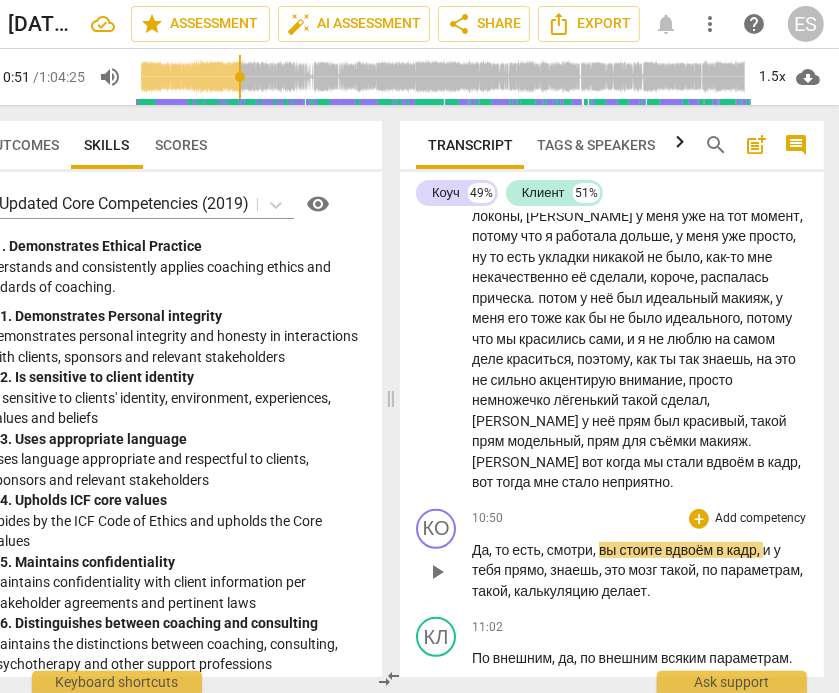 scroll, scrollTop: 4680, scrollLeft: 0, axis: vertical 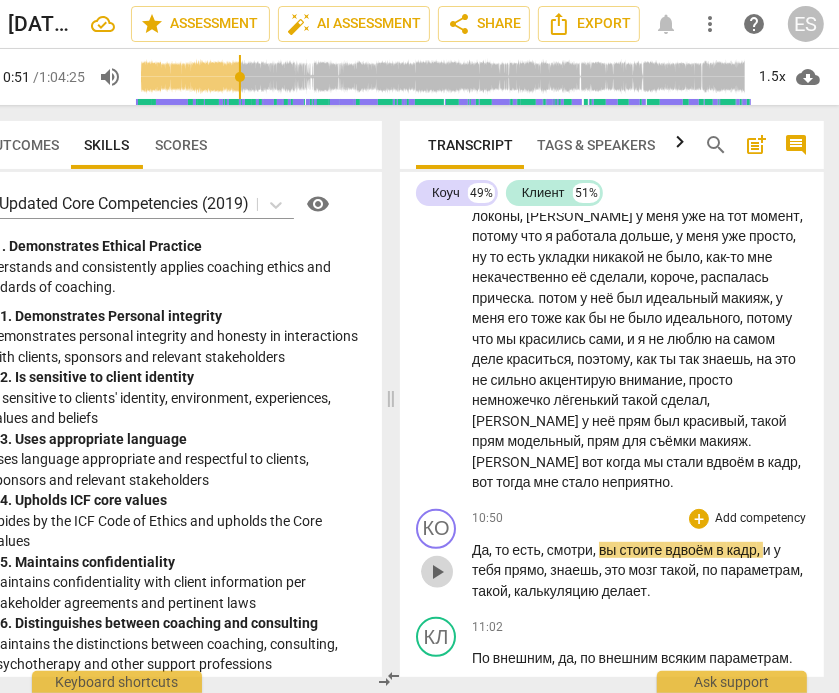 click on "play_arrow" at bounding box center (437, 572) 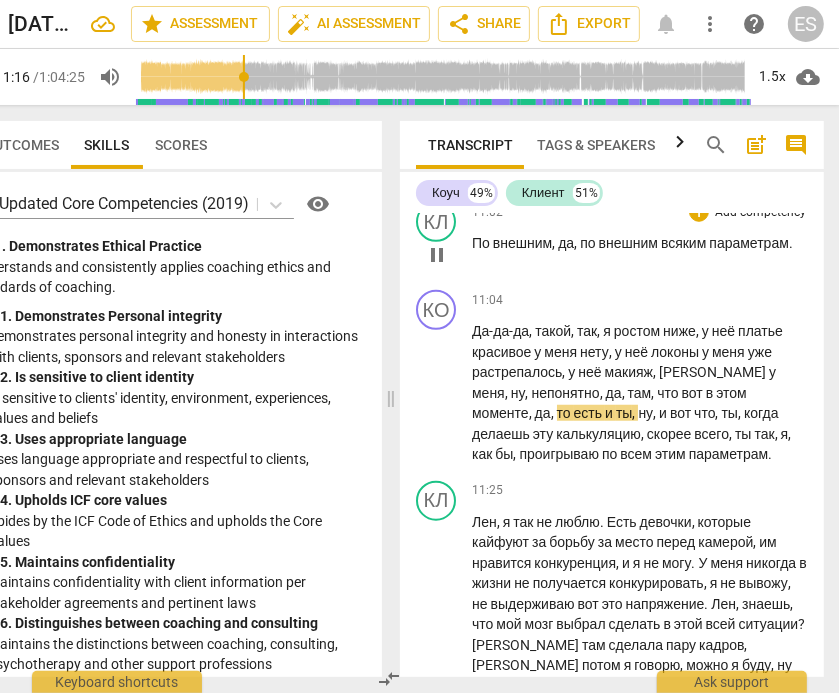 scroll, scrollTop: 5096, scrollLeft: 0, axis: vertical 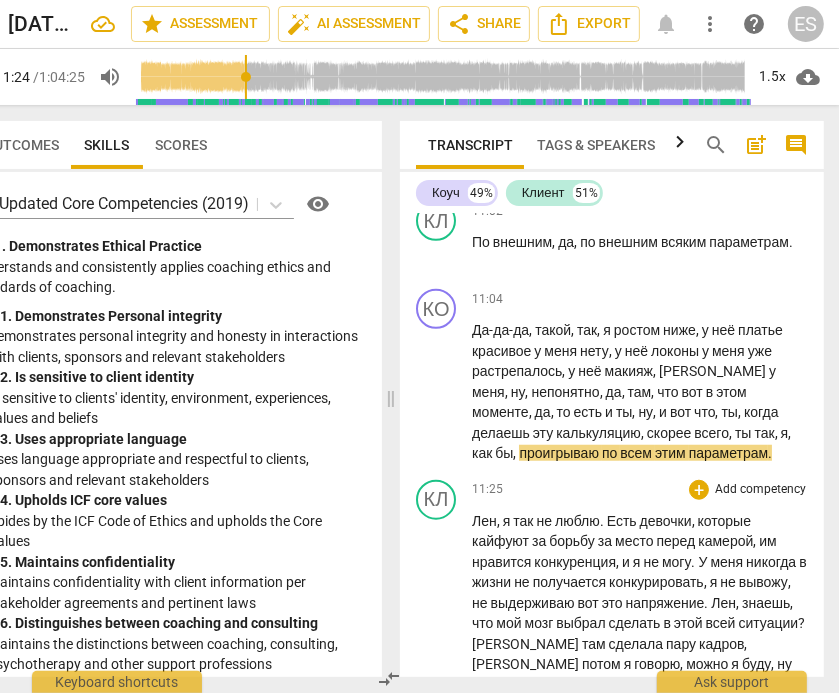 click on "pause" at bounding box center (437, 697) 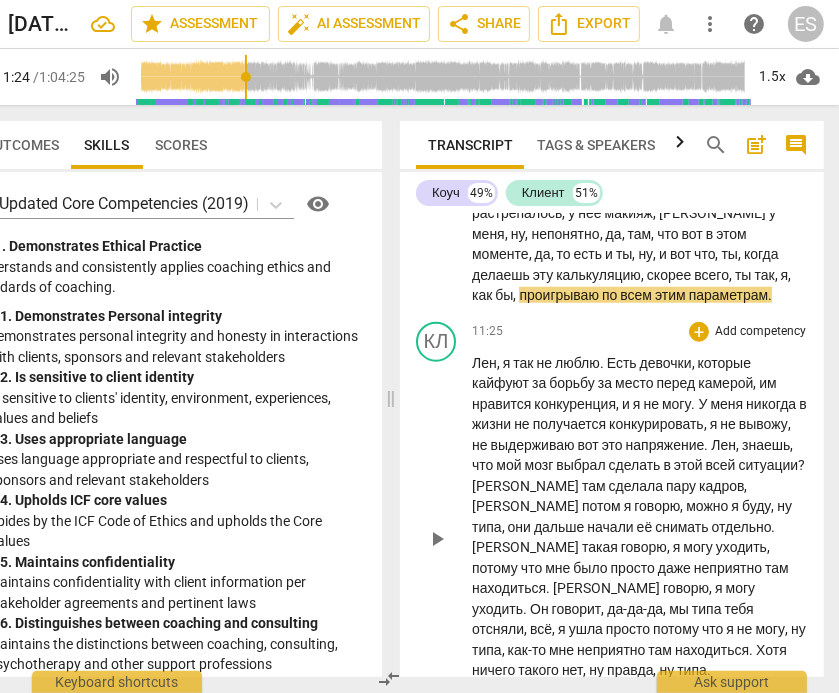 scroll, scrollTop: 5255, scrollLeft: 0, axis: vertical 